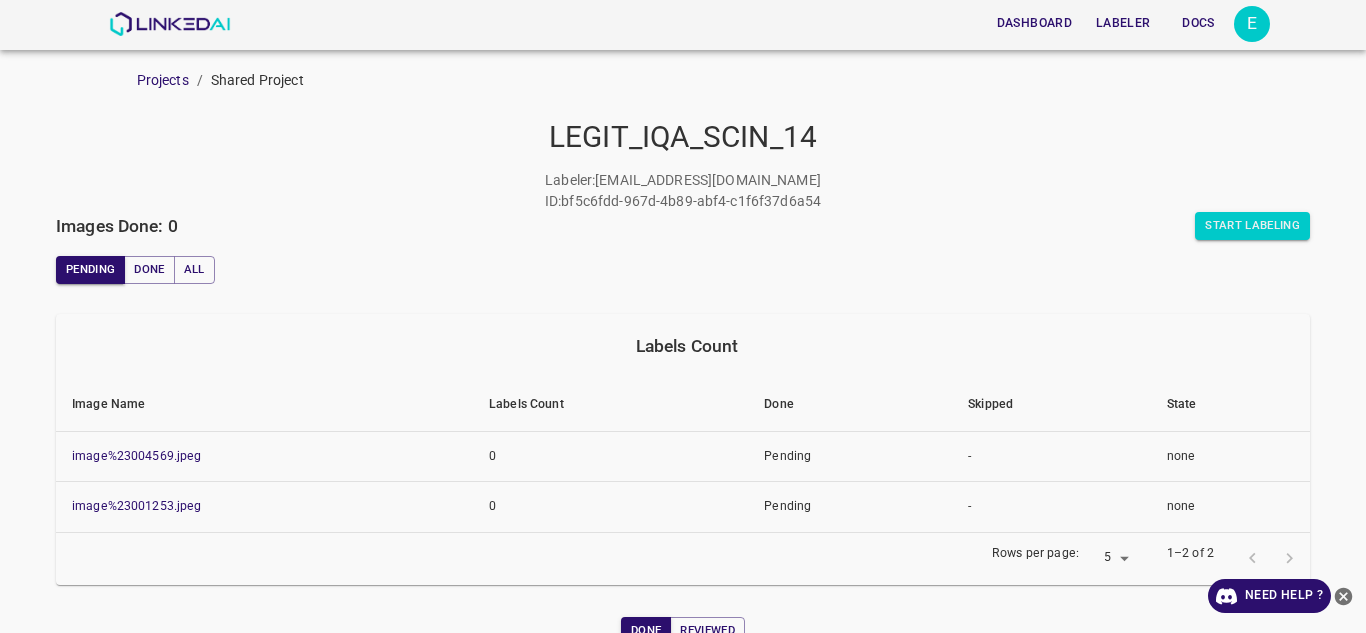 scroll, scrollTop: 0, scrollLeft: 0, axis: both 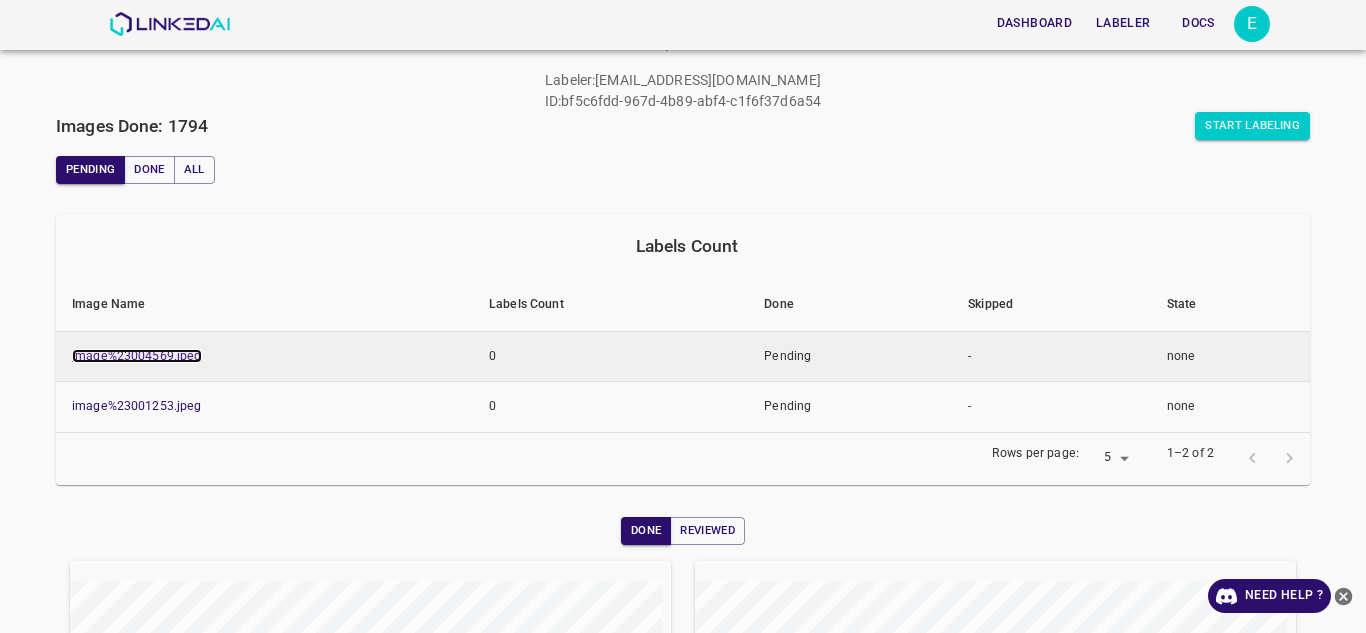 click on "image%23004569.jpeg" at bounding box center (137, 356) 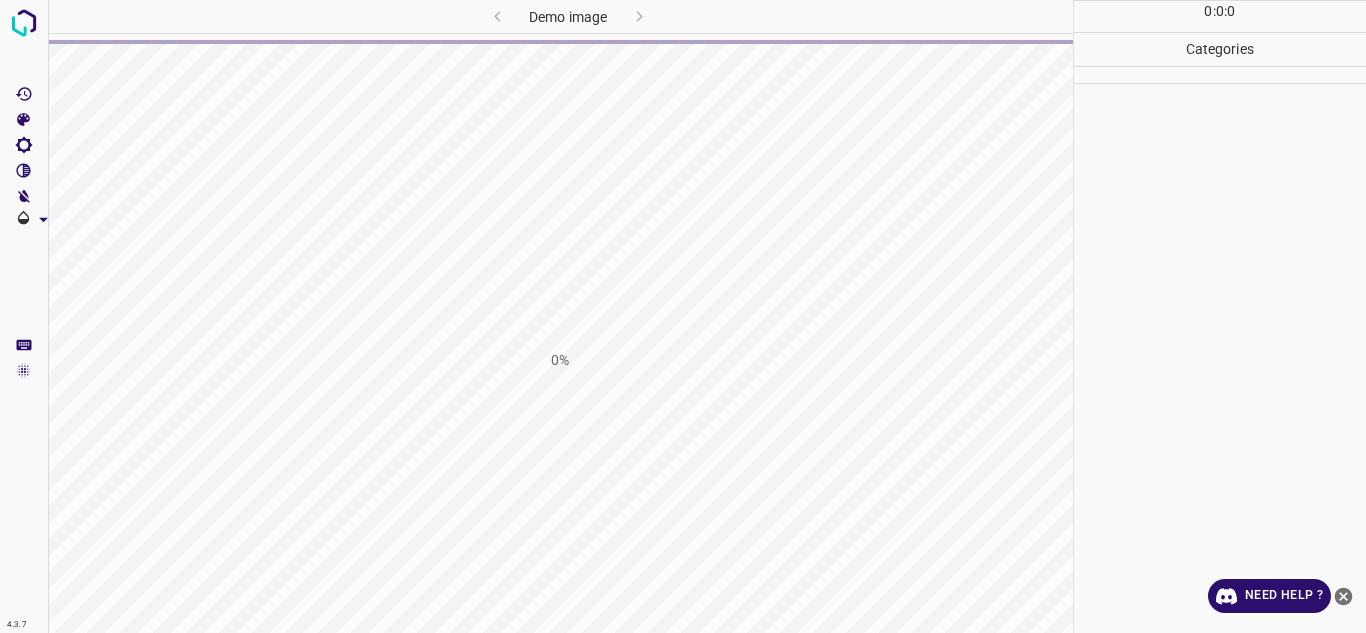 scroll, scrollTop: 0, scrollLeft: 0, axis: both 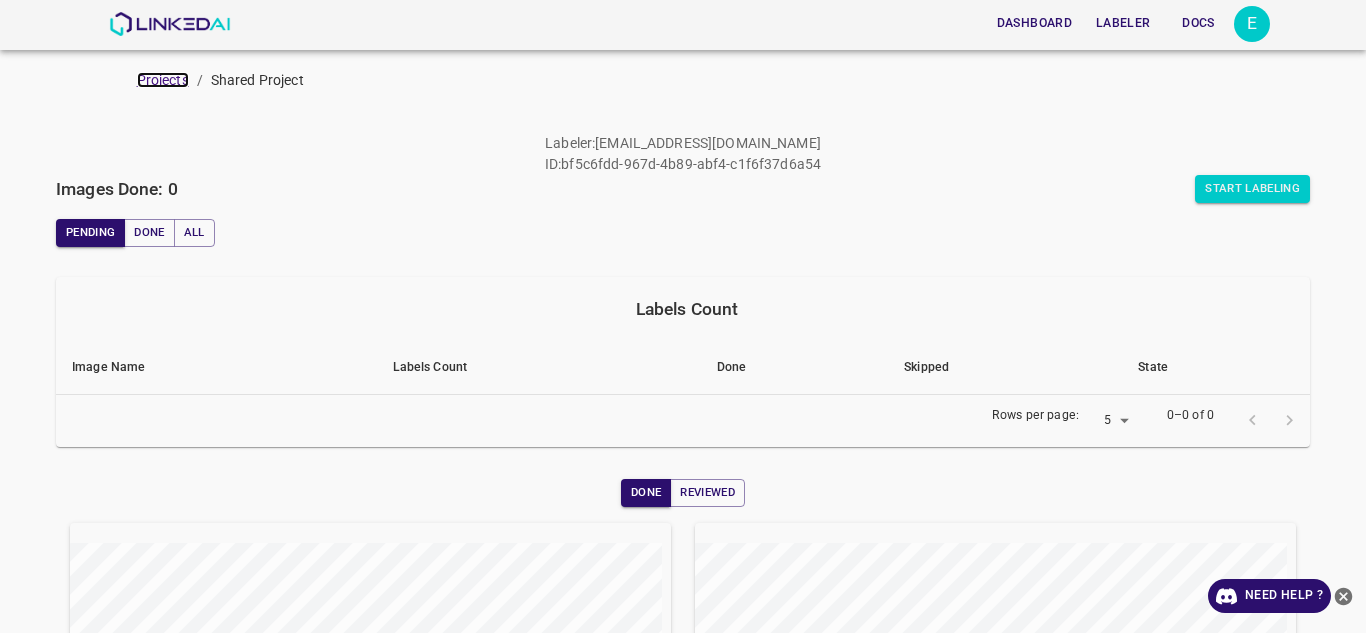 click on "Projects" at bounding box center (163, 80) 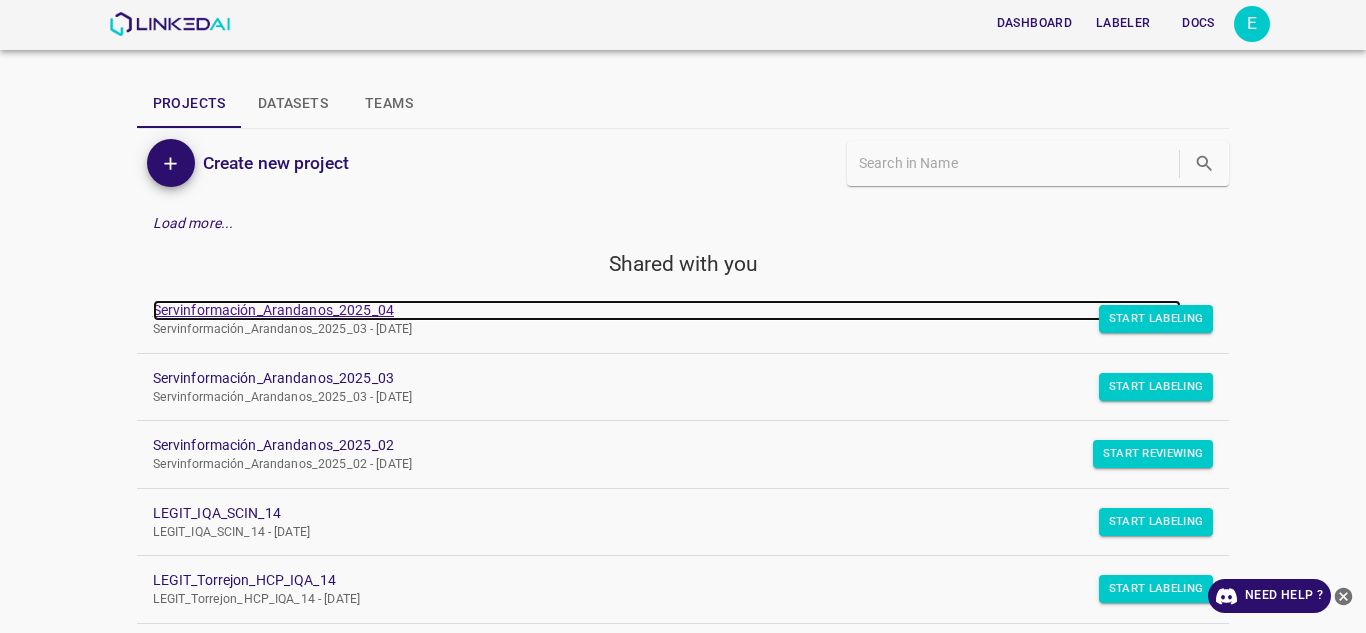click on "Servinformación_Arandanos_2025_04" at bounding box center [667, 310] 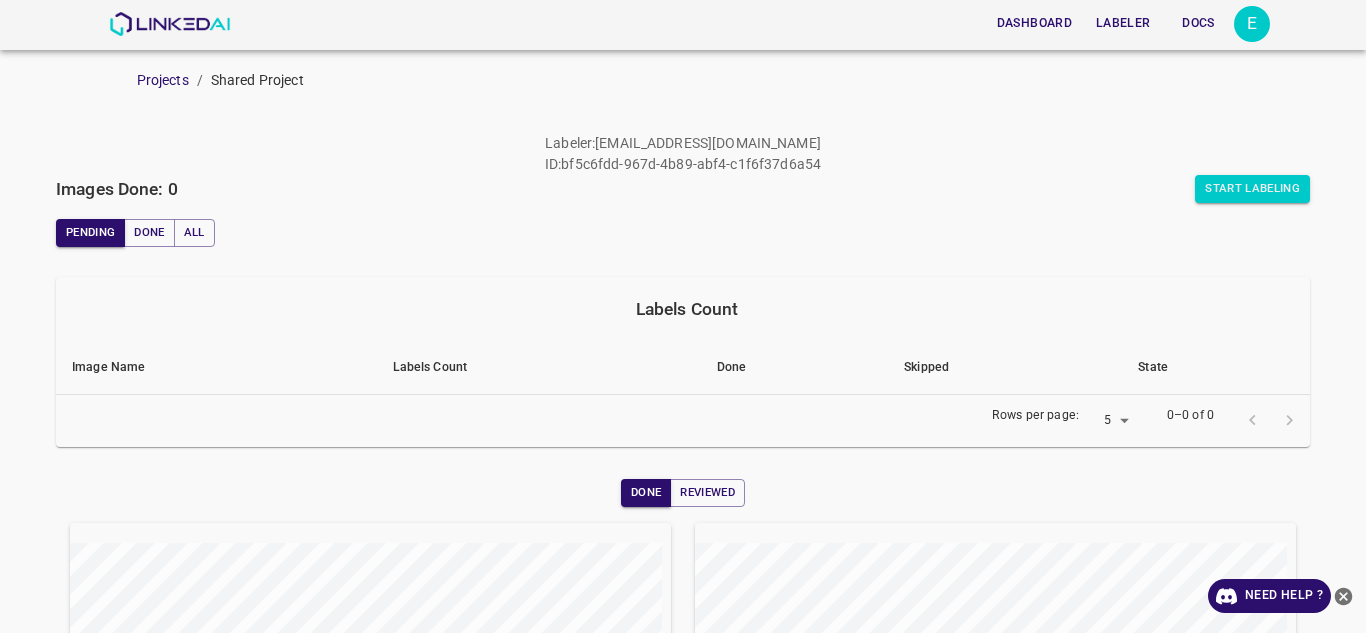 scroll, scrollTop: 0, scrollLeft: 0, axis: both 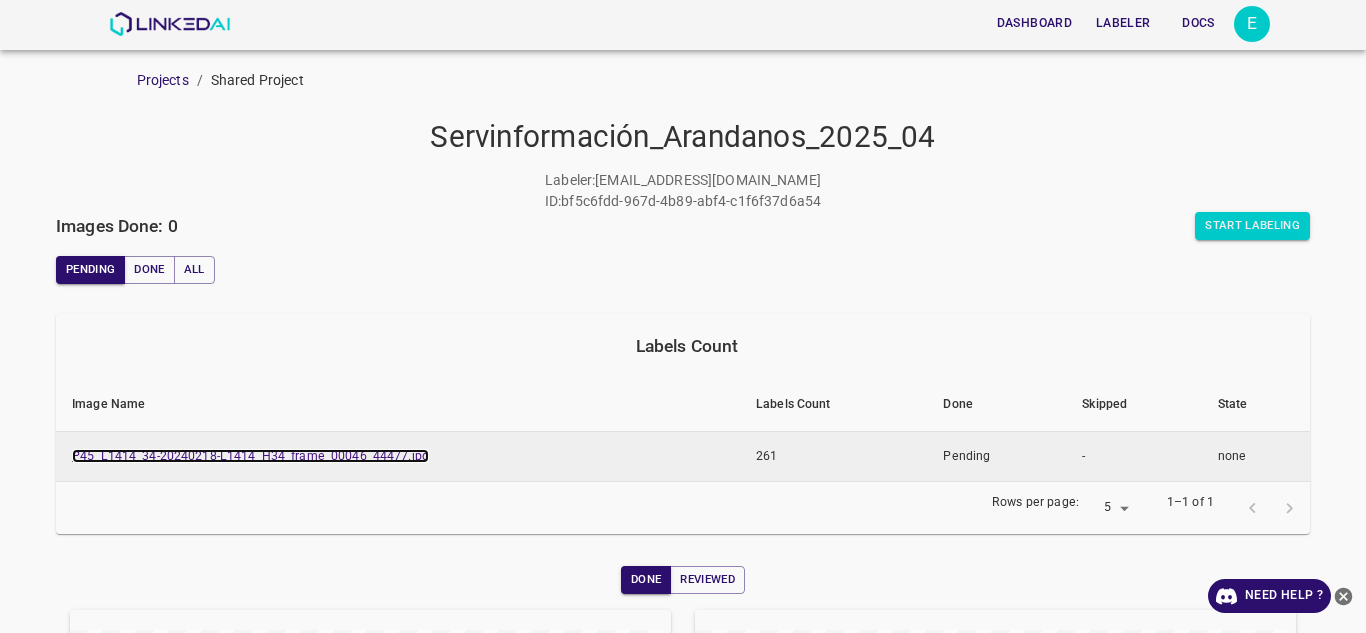 click on "P45_L1414_34-20240218-L1414_H34_frame_00046_44477.jpg" at bounding box center [250, 456] 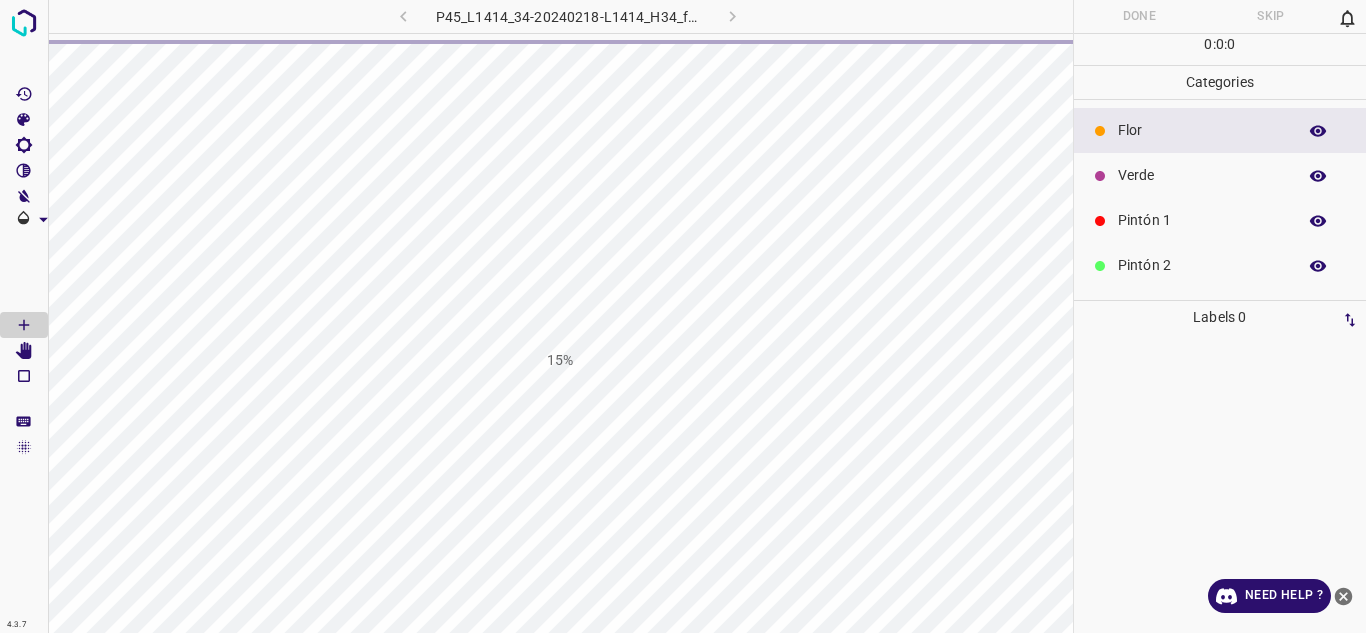 click 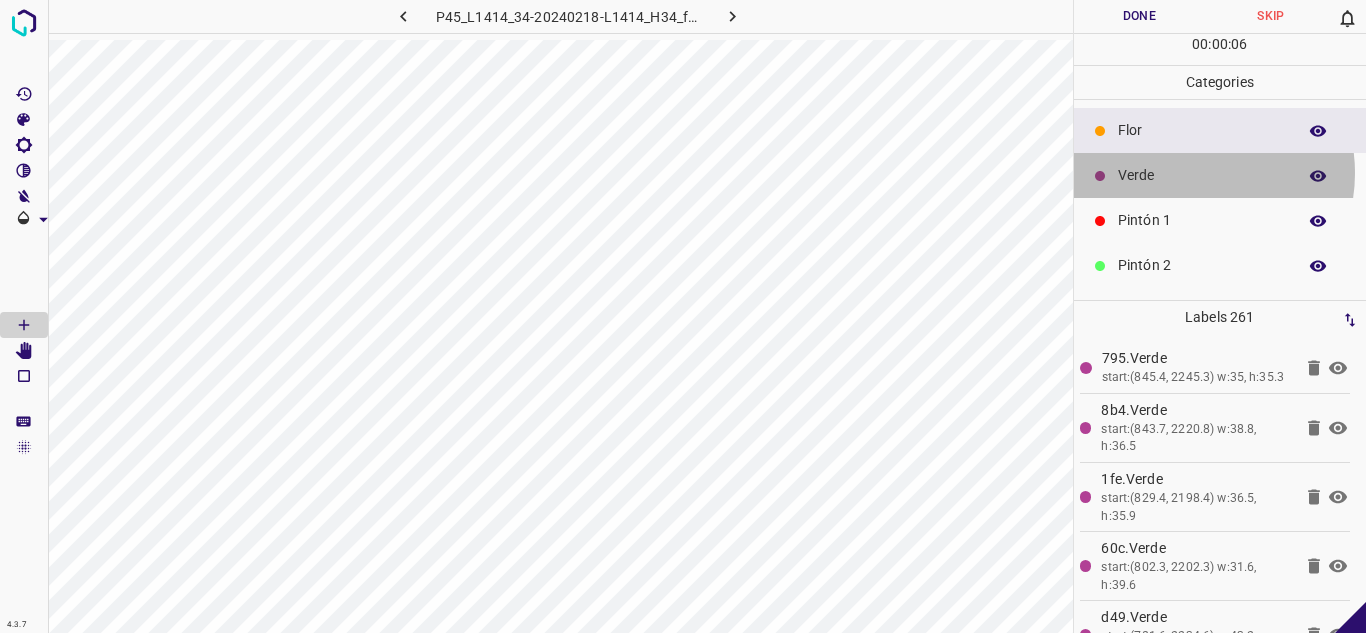 click on "Verde" at bounding box center (1202, 175) 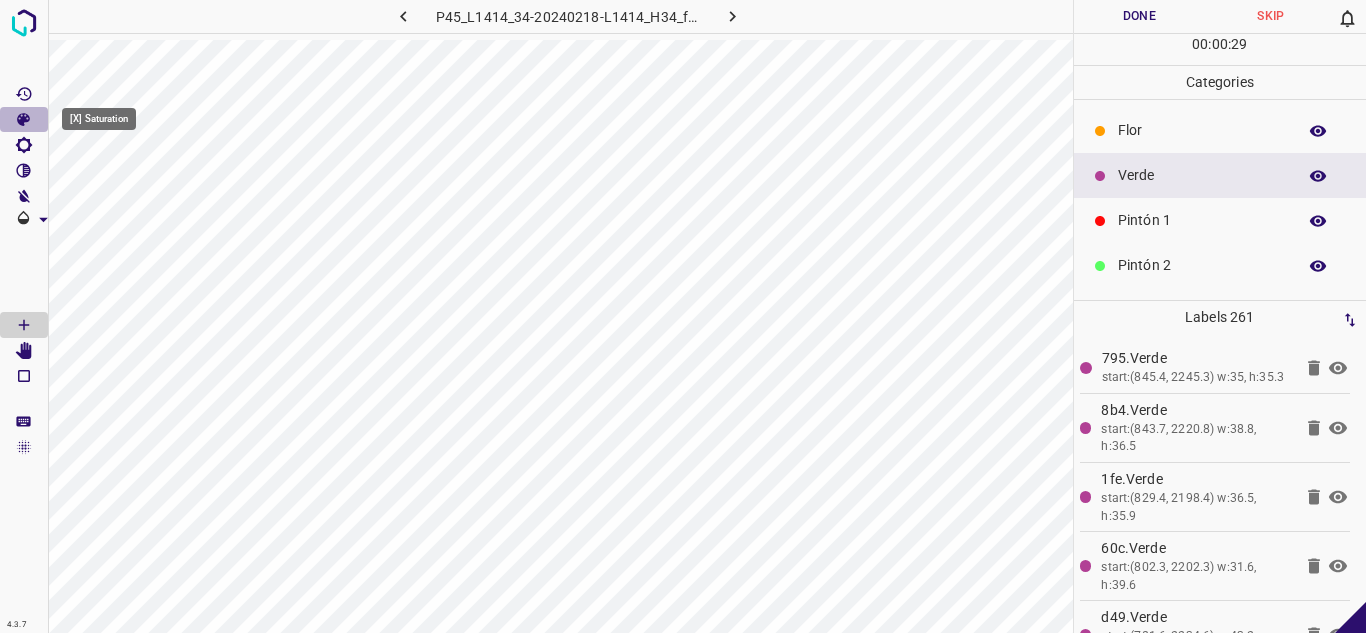 click 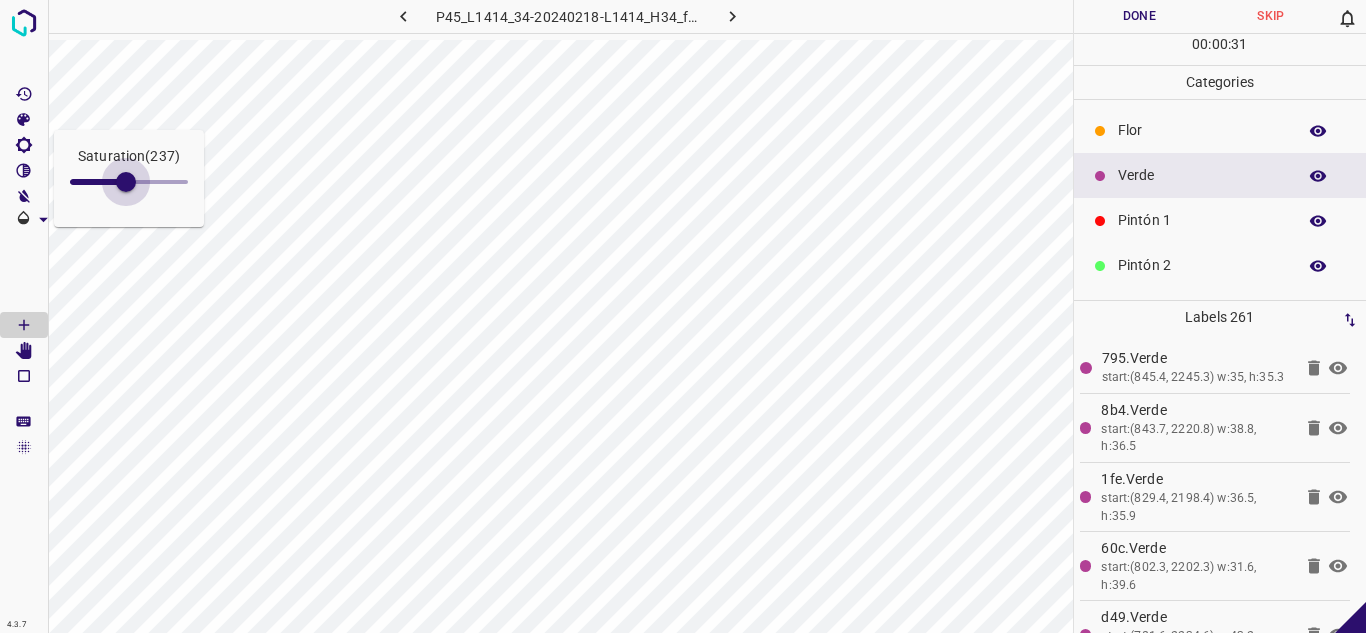 type on "242" 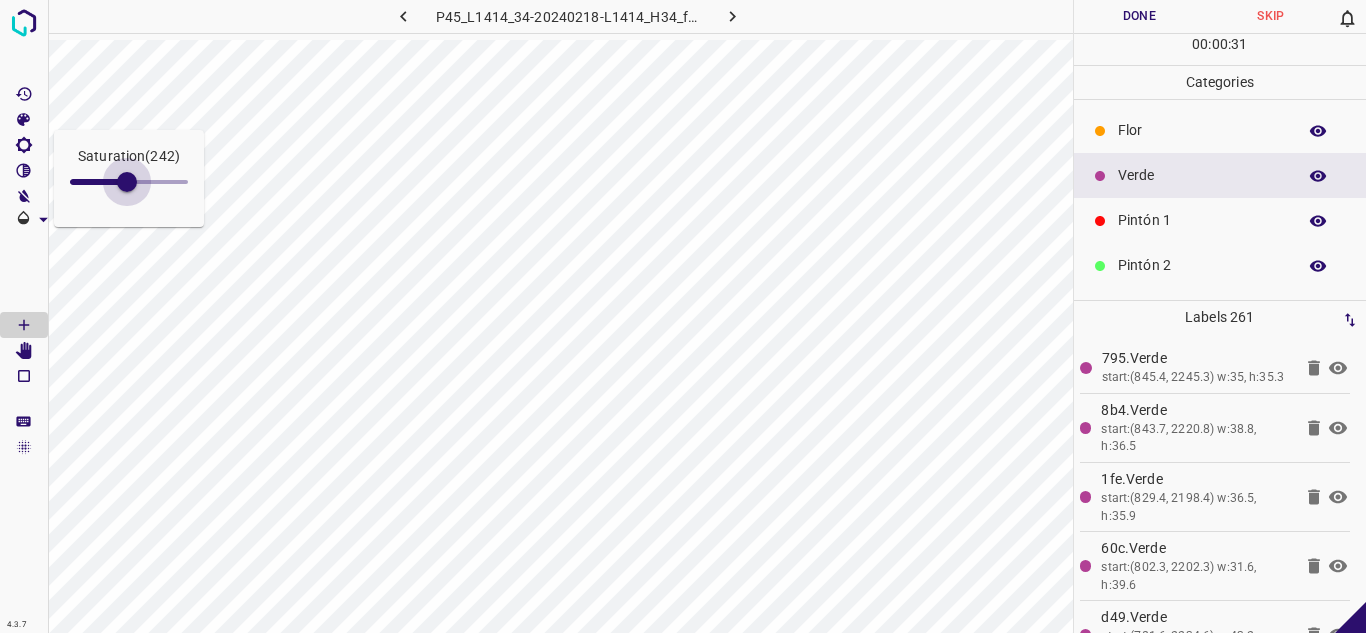 drag, startPoint x: 97, startPoint y: 183, endPoint x: 127, endPoint y: 184, distance: 30.016663 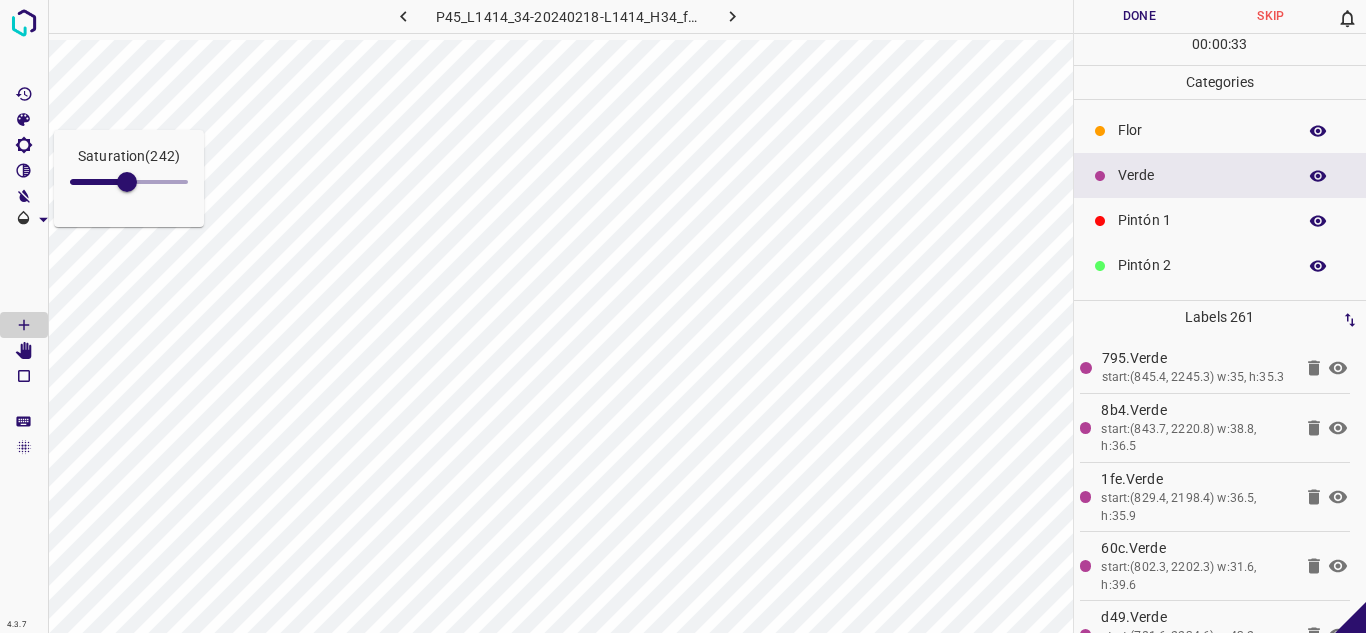 click on "Flor" at bounding box center [1220, 130] 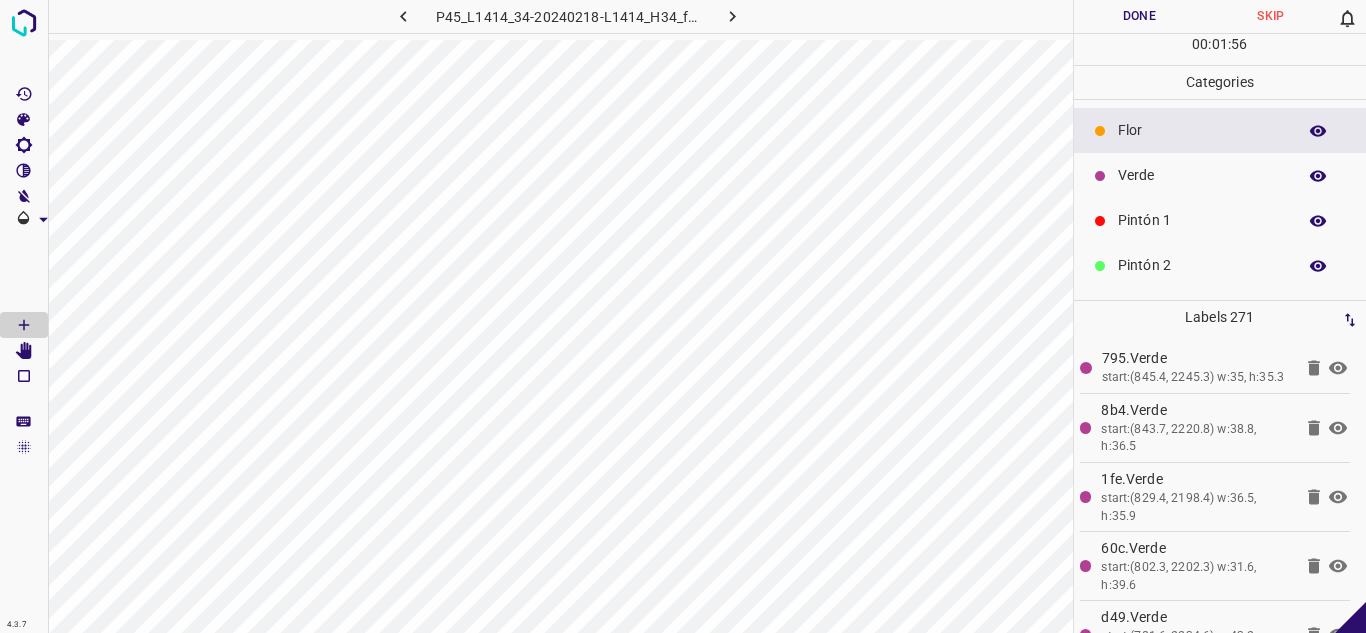 click on "Pintón 1" at bounding box center (1202, 220) 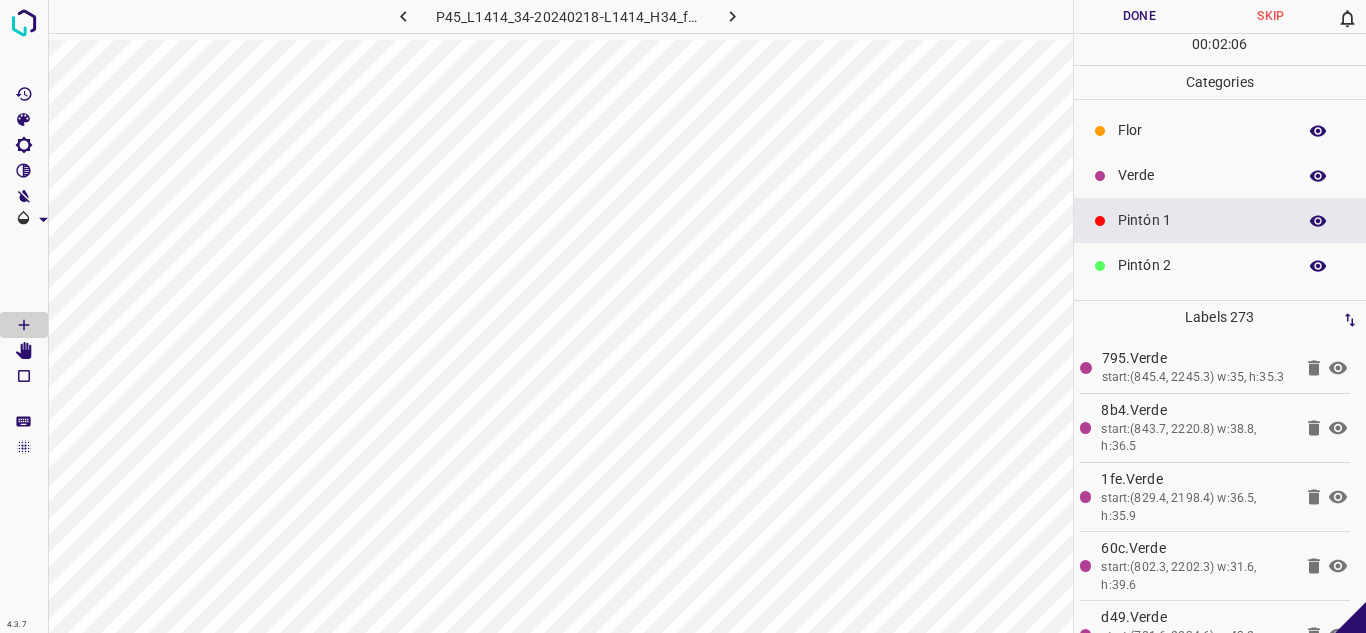 click on "Verde" at bounding box center [1202, 175] 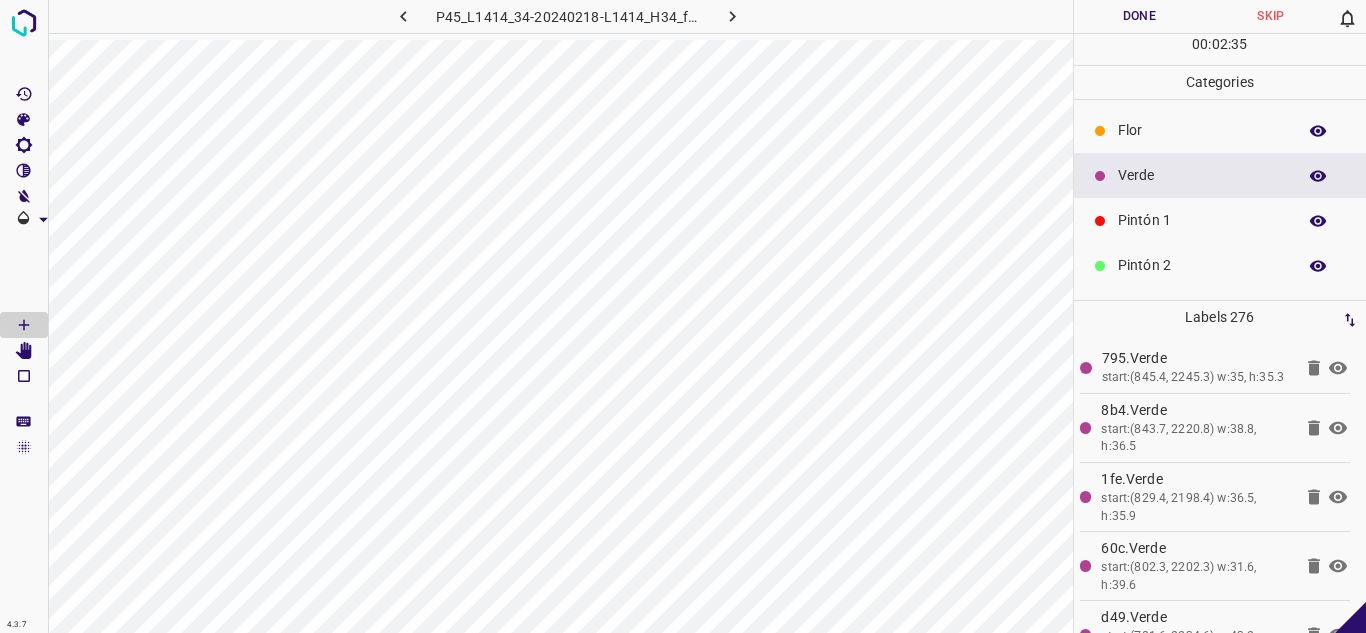 click on "Pintón 1" at bounding box center [1220, 220] 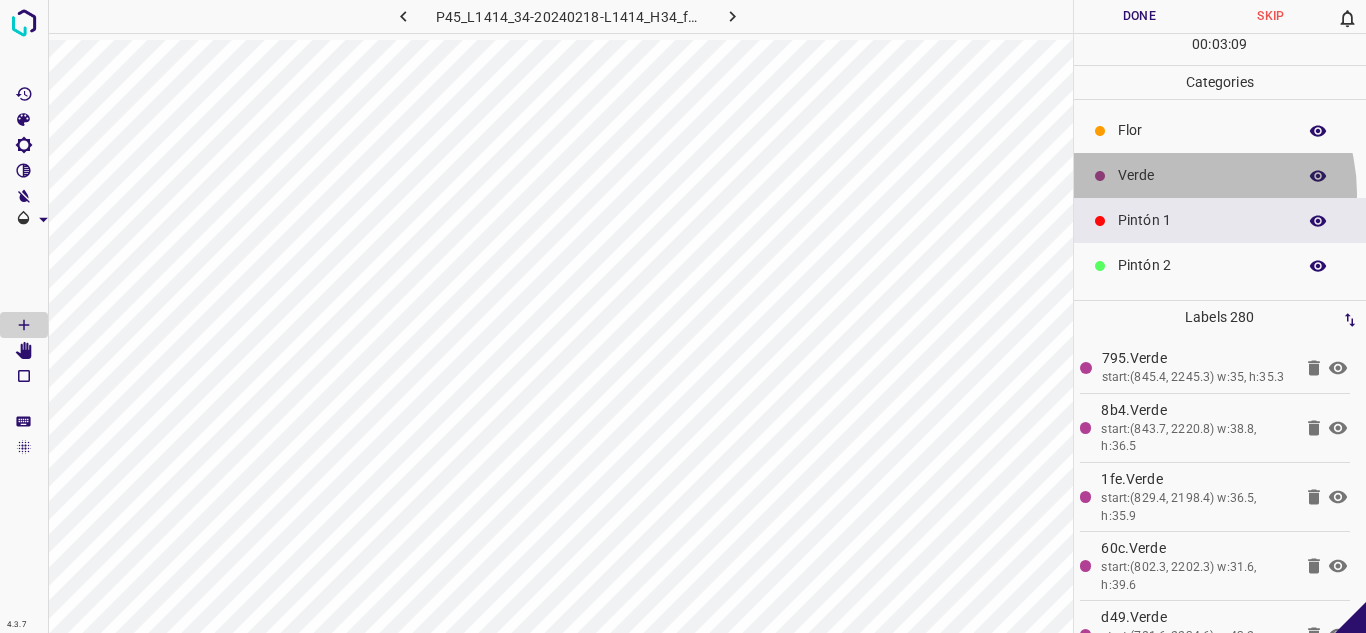 click on "Verde" at bounding box center (1220, 175) 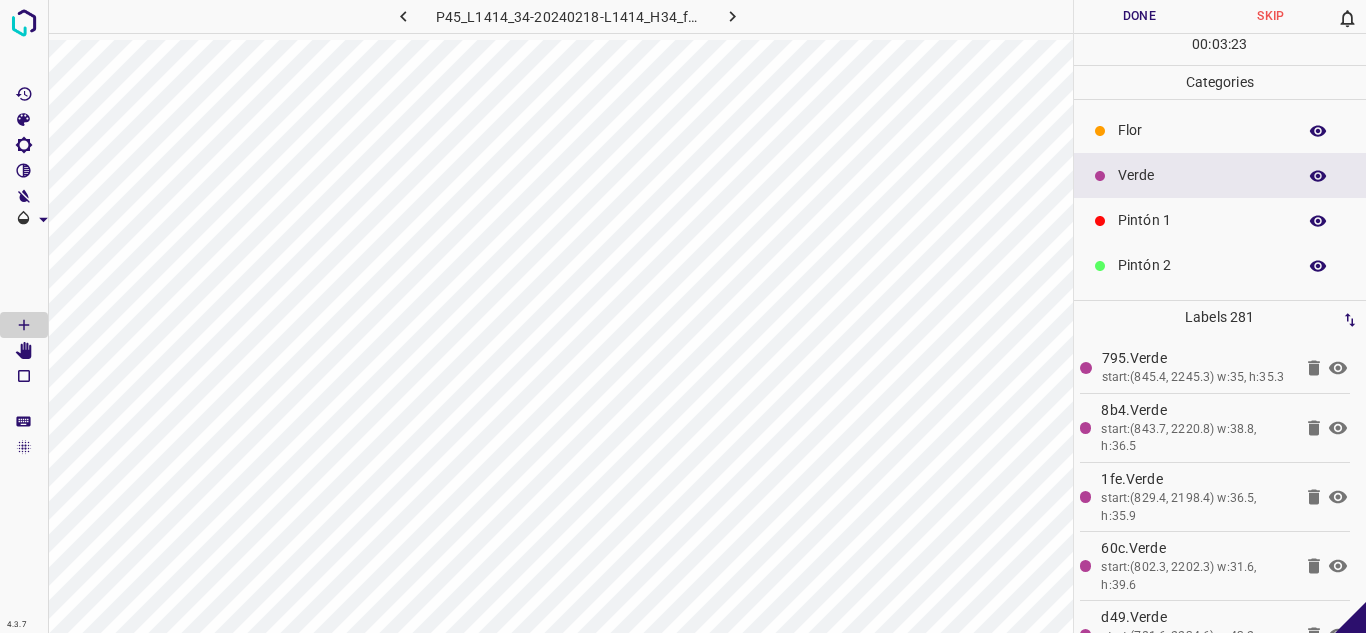 click on "Flor" at bounding box center [1202, 130] 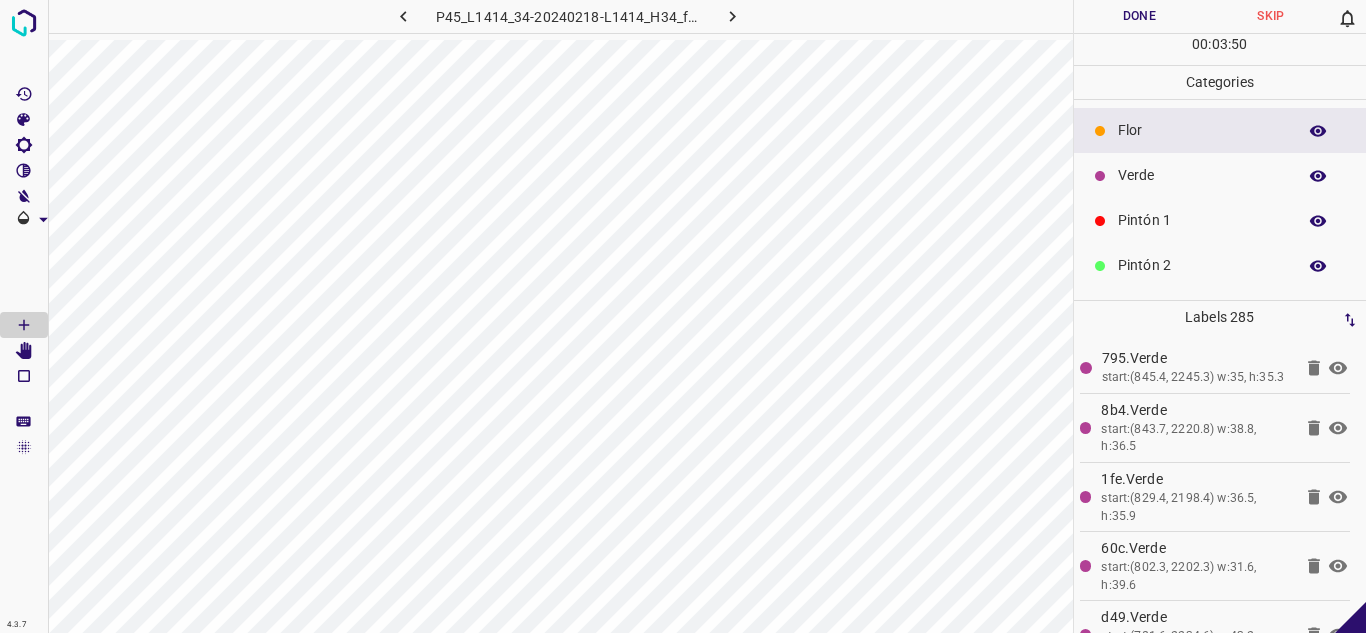 click on "Pintón 1" at bounding box center (1202, 220) 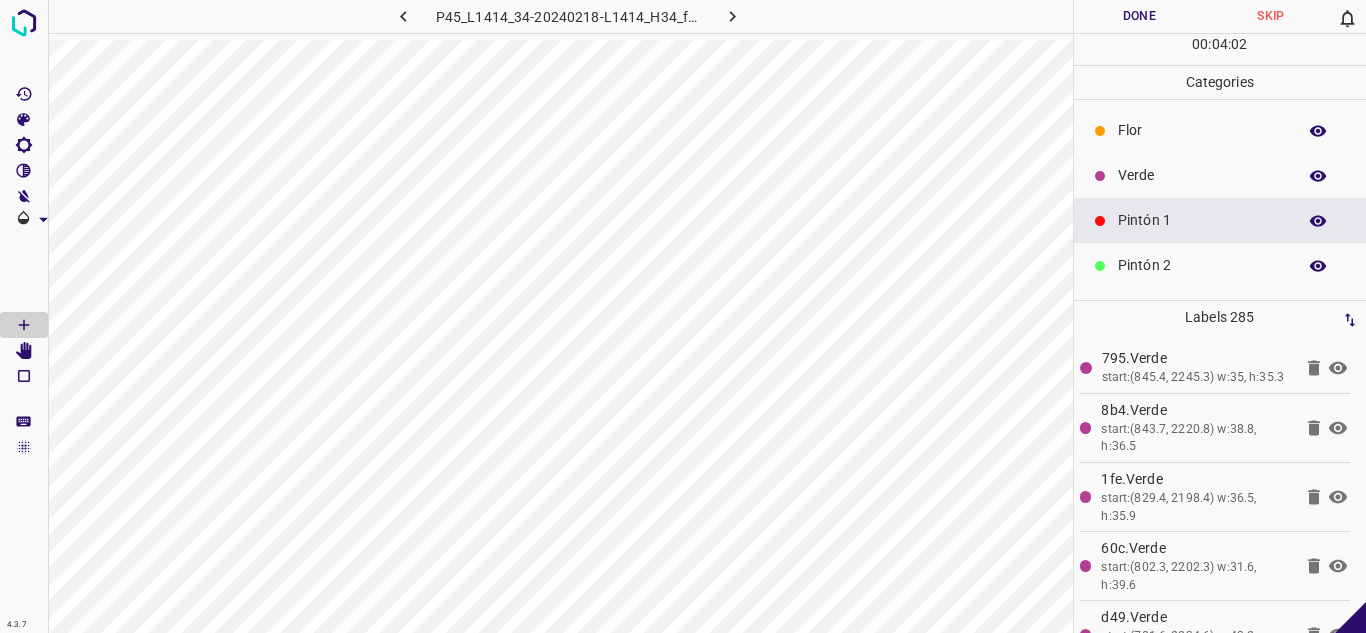 click on "Flor" at bounding box center [1202, 130] 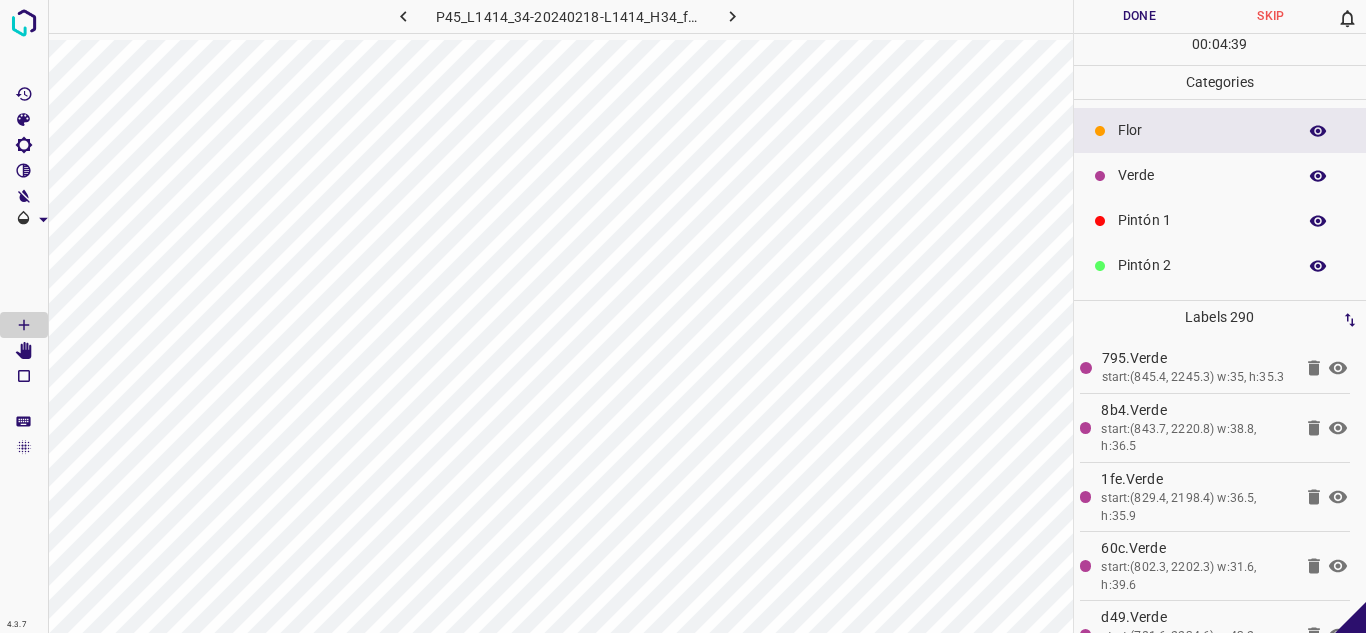 click on "Verde" at bounding box center [1202, 175] 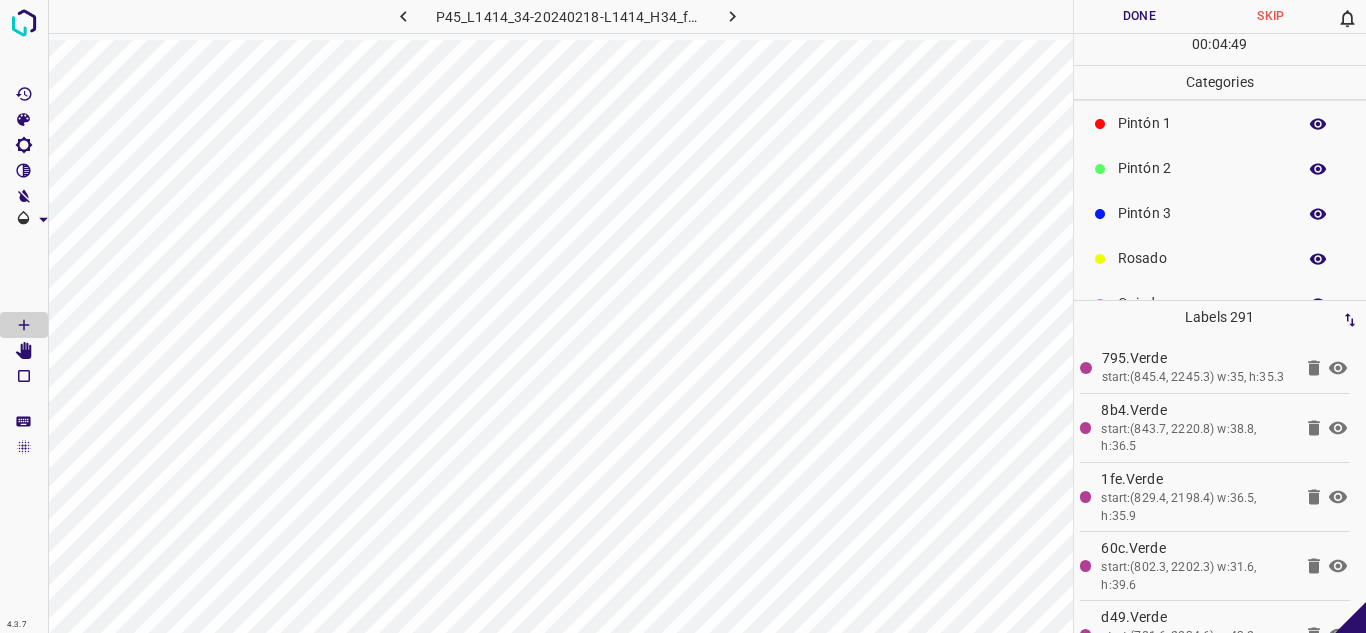 scroll, scrollTop: 176, scrollLeft: 0, axis: vertical 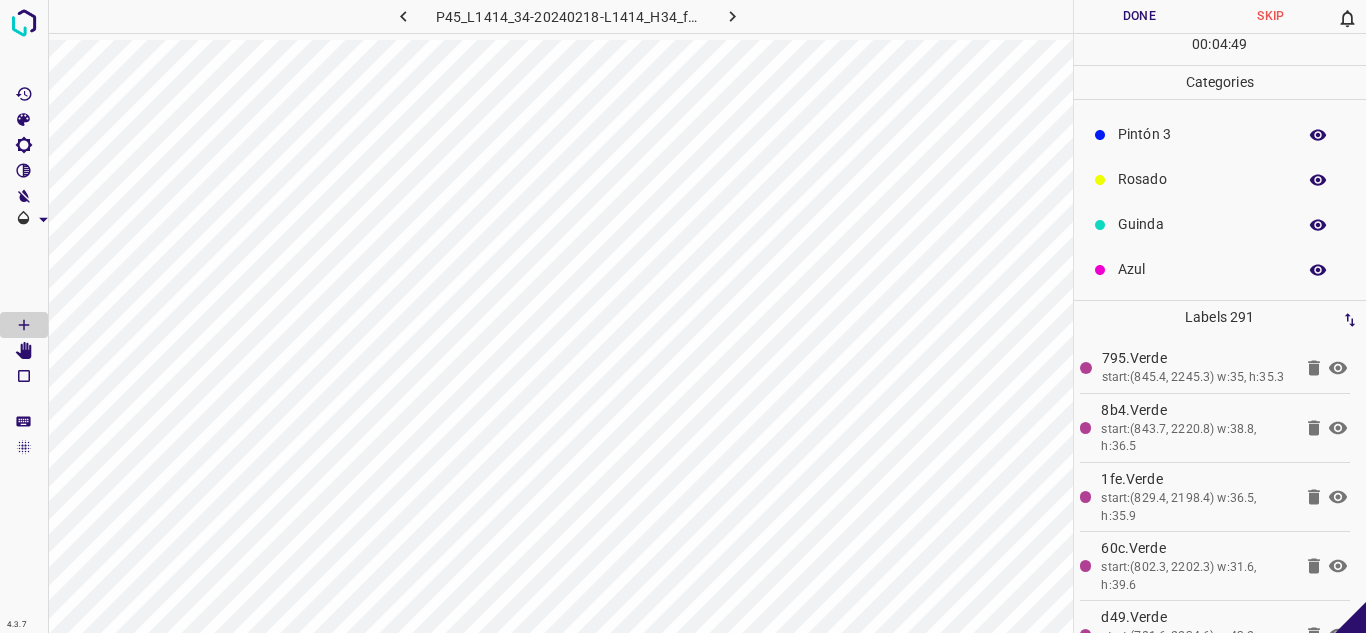 click on "Azul" at bounding box center [1202, 269] 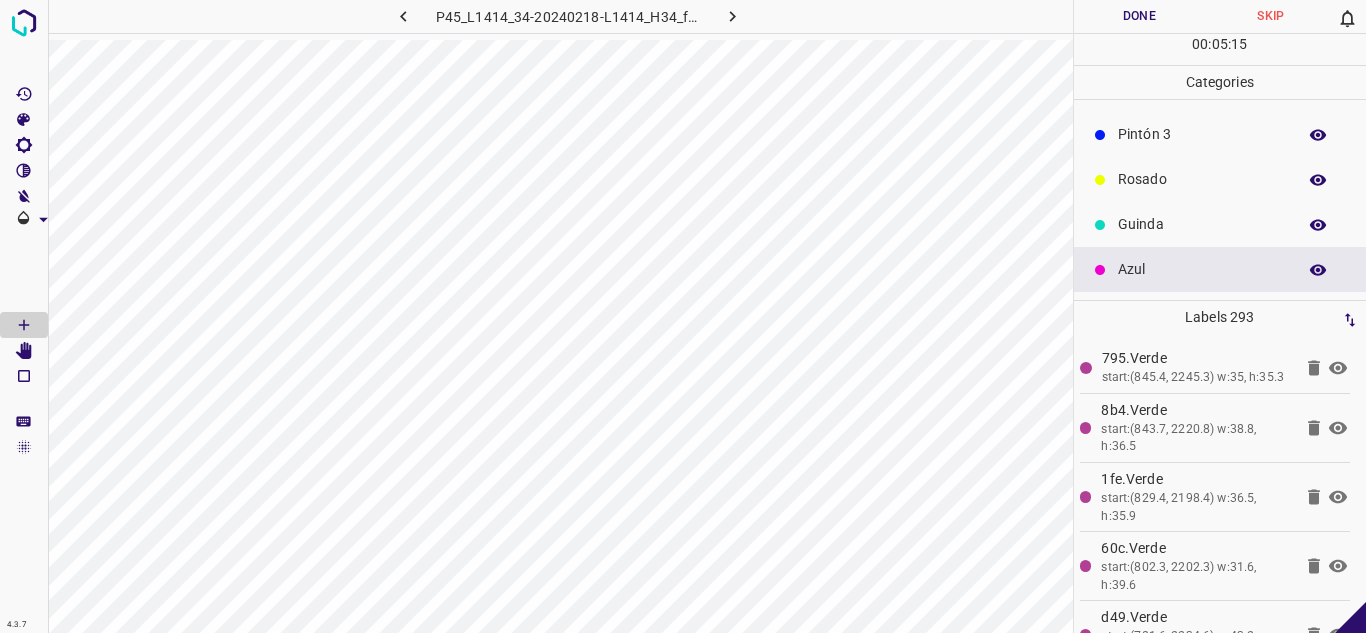 scroll, scrollTop: 0, scrollLeft: 0, axis: both 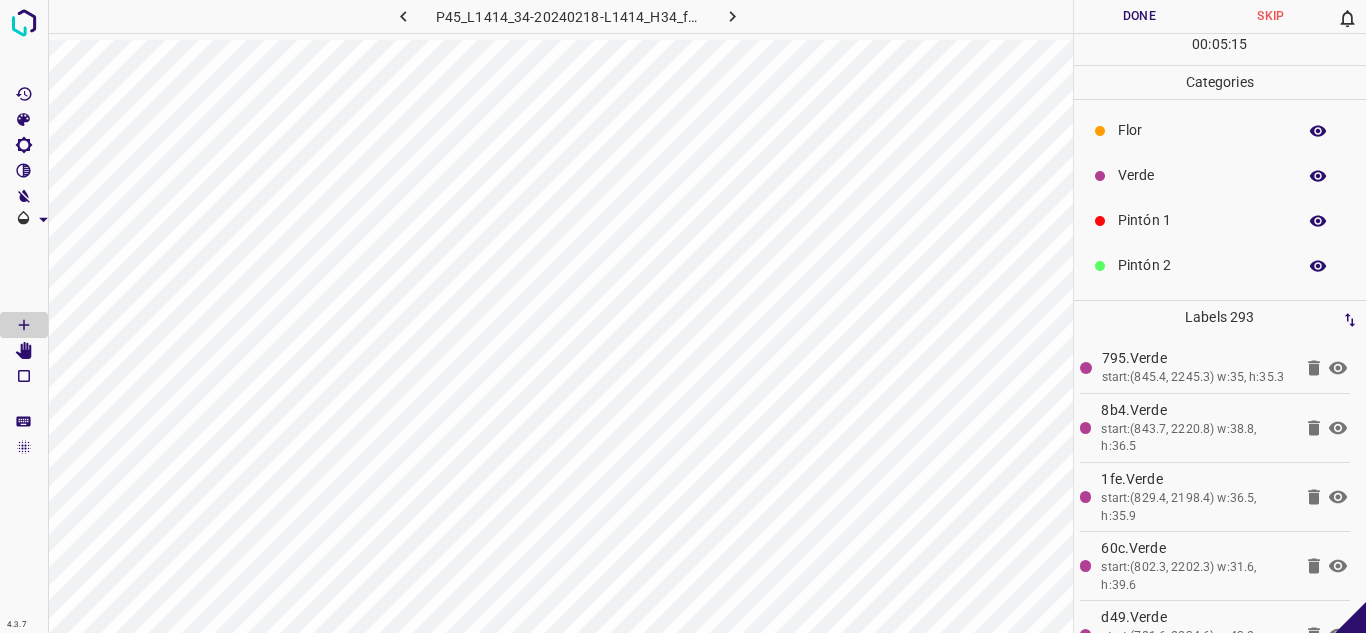 click on "Verde" at bounding box center (1202, 175) 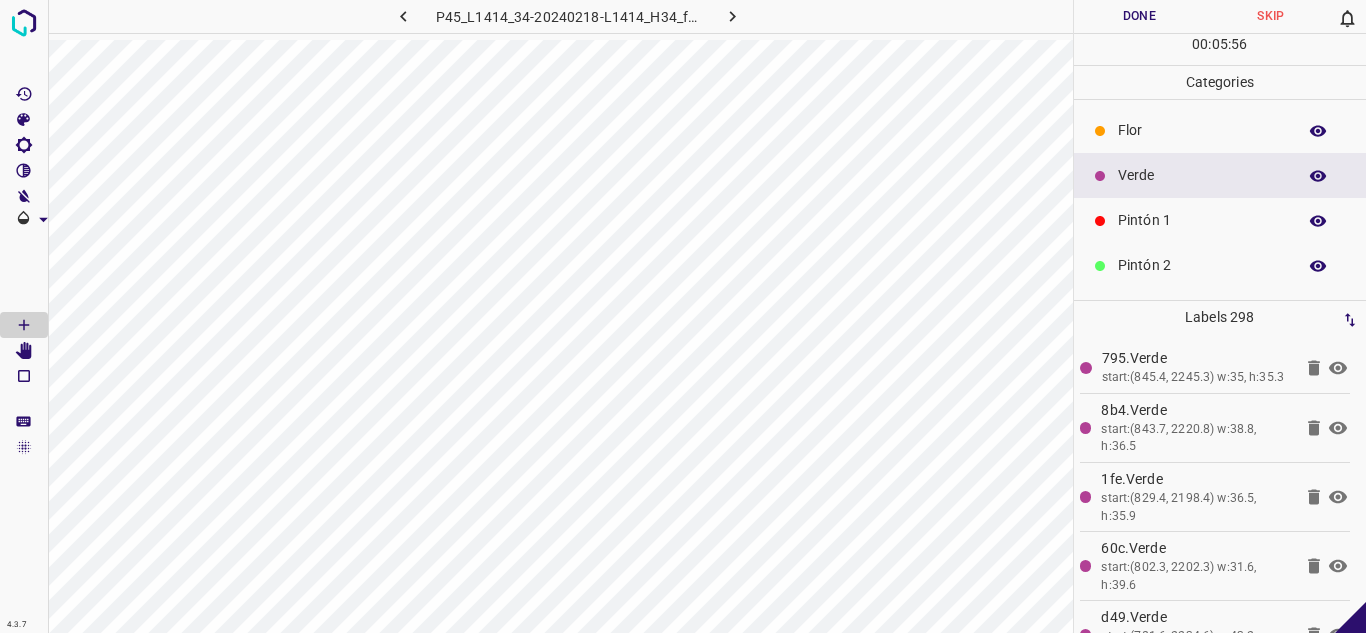 click on "Pintón 1" at bounding box center (1220, 220) 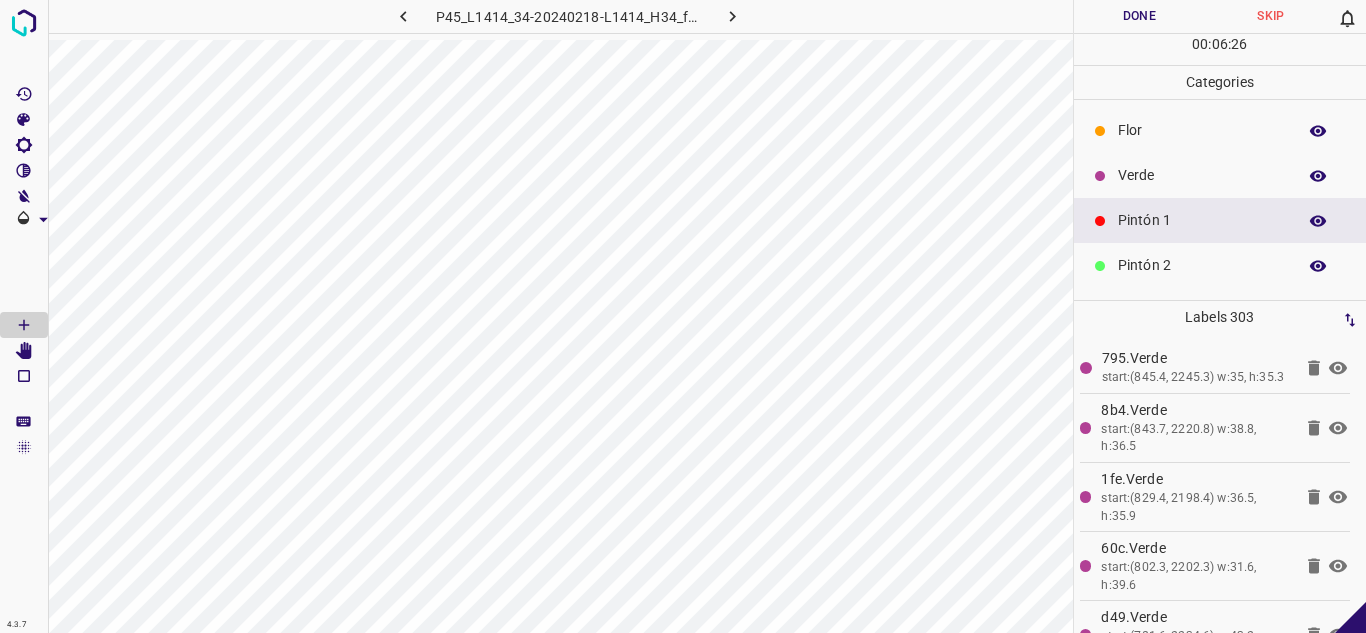 click on "Verde" at bounding box center (1202, 175) 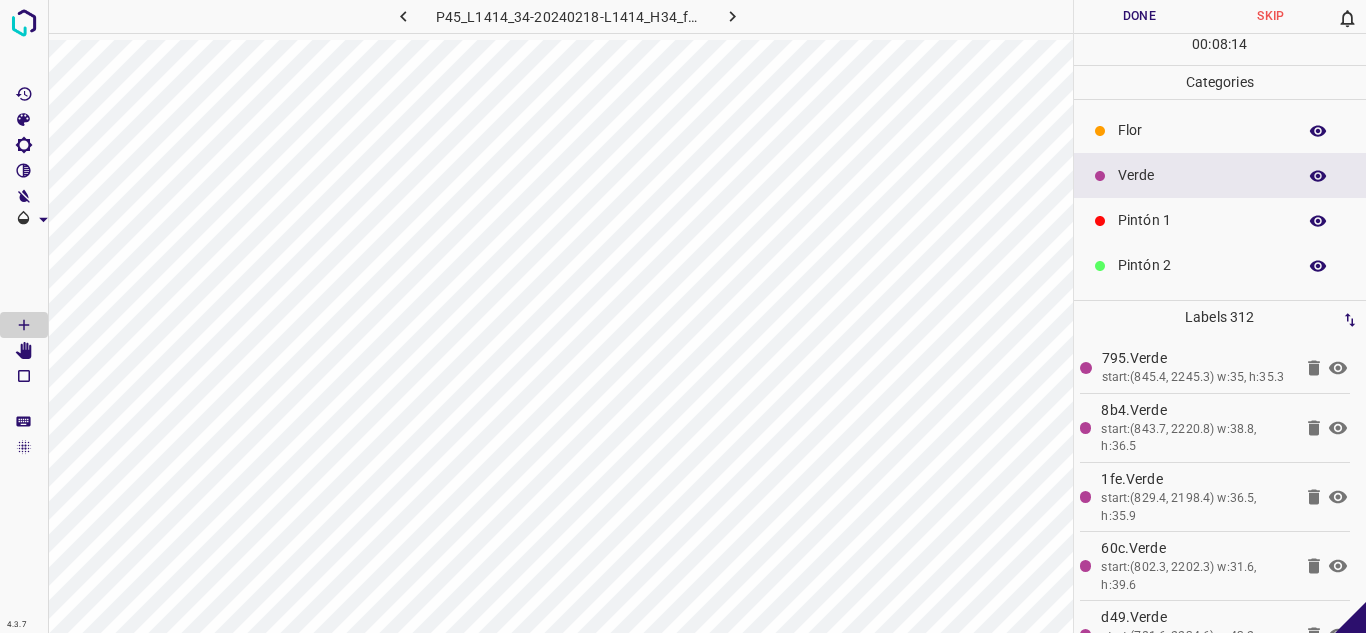 click on "Flor" at bounding box center [1202, 130] 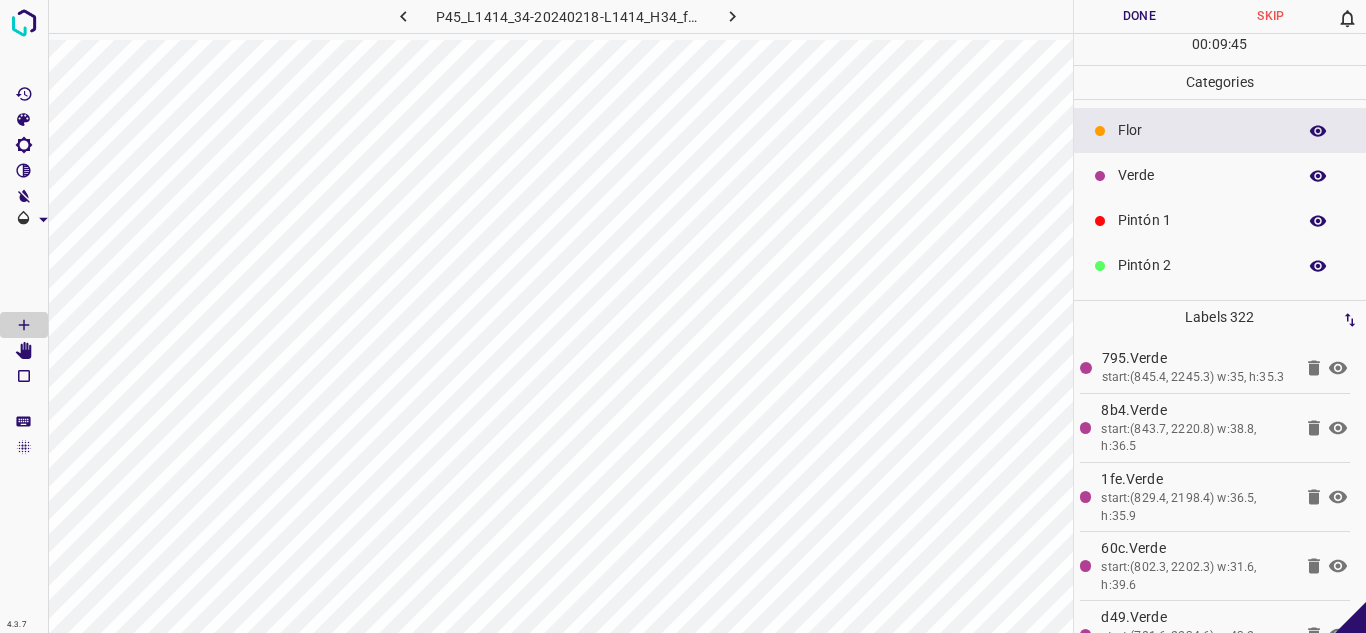 click on "Verde" at bounding box center [1220, 175] 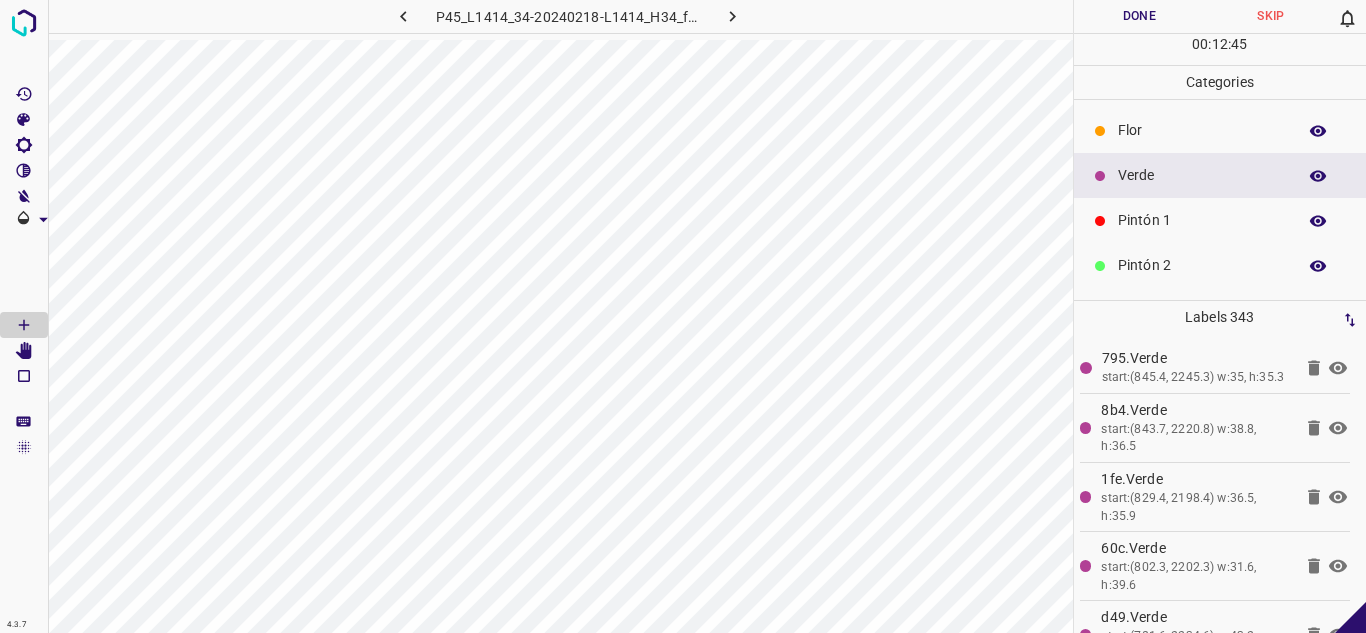 click on "Flor" at bounding box center (1202, 130) 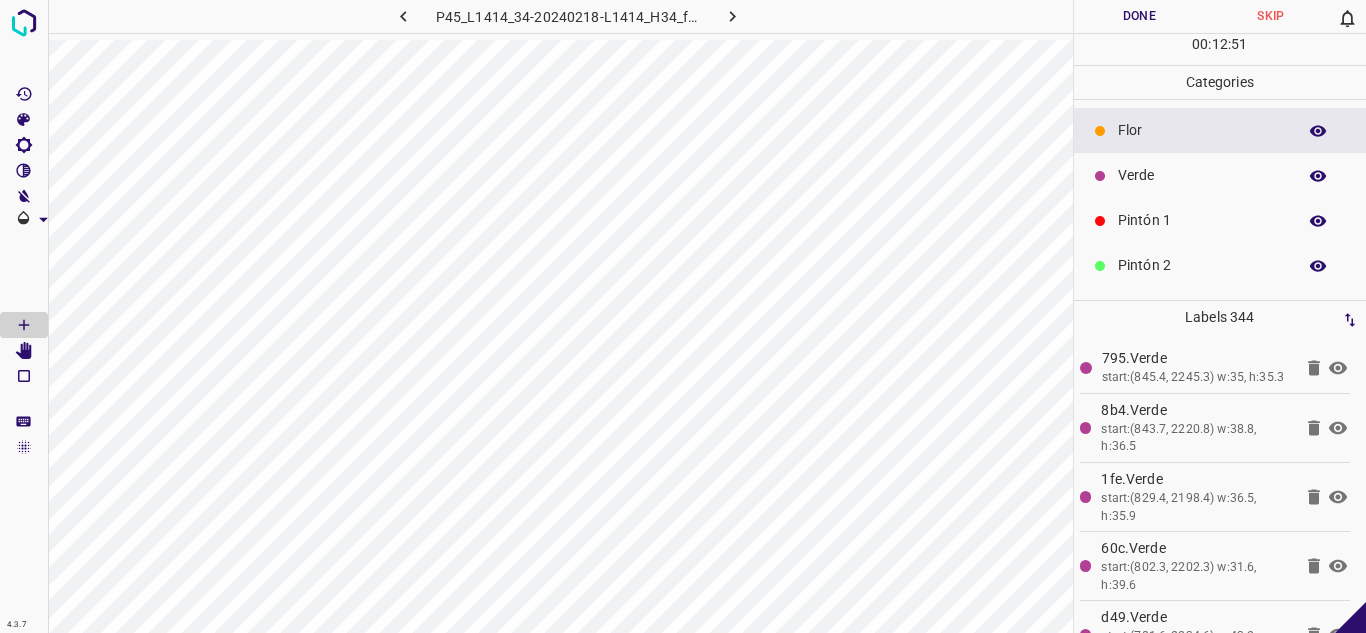 scroll, scrollTop: 176, scrollLeft: 0, axis: vertical 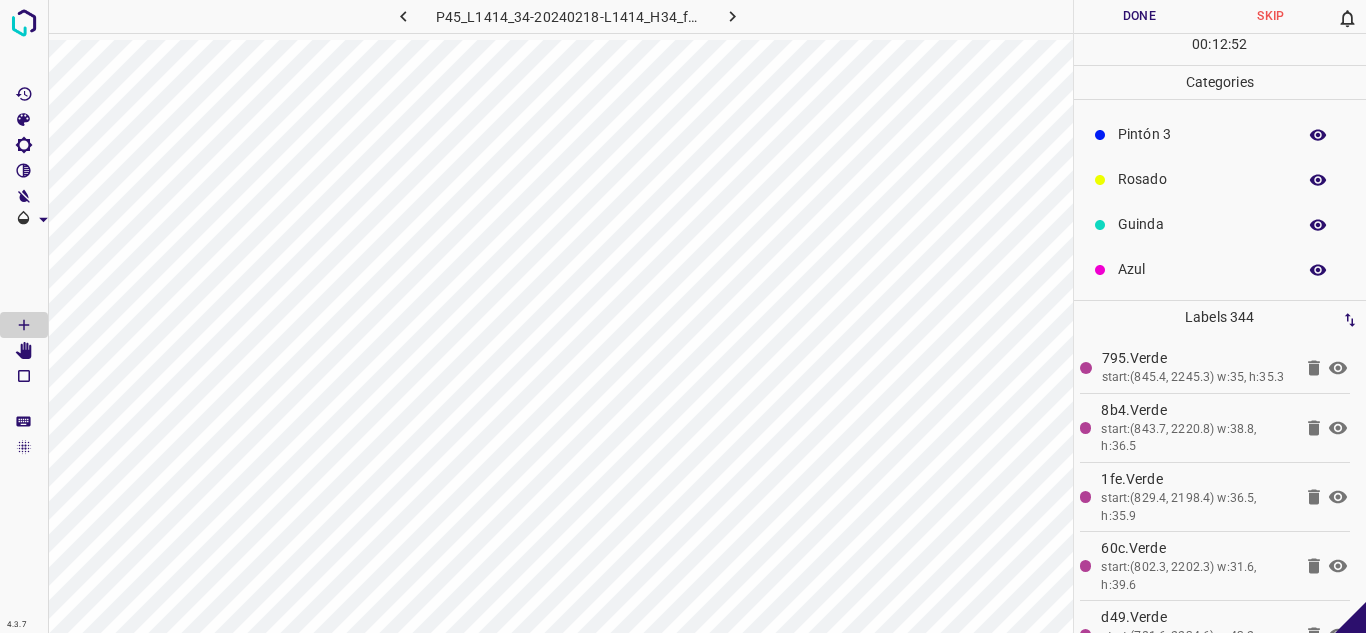 click on "Azul" at bounding box center (1202, 269) 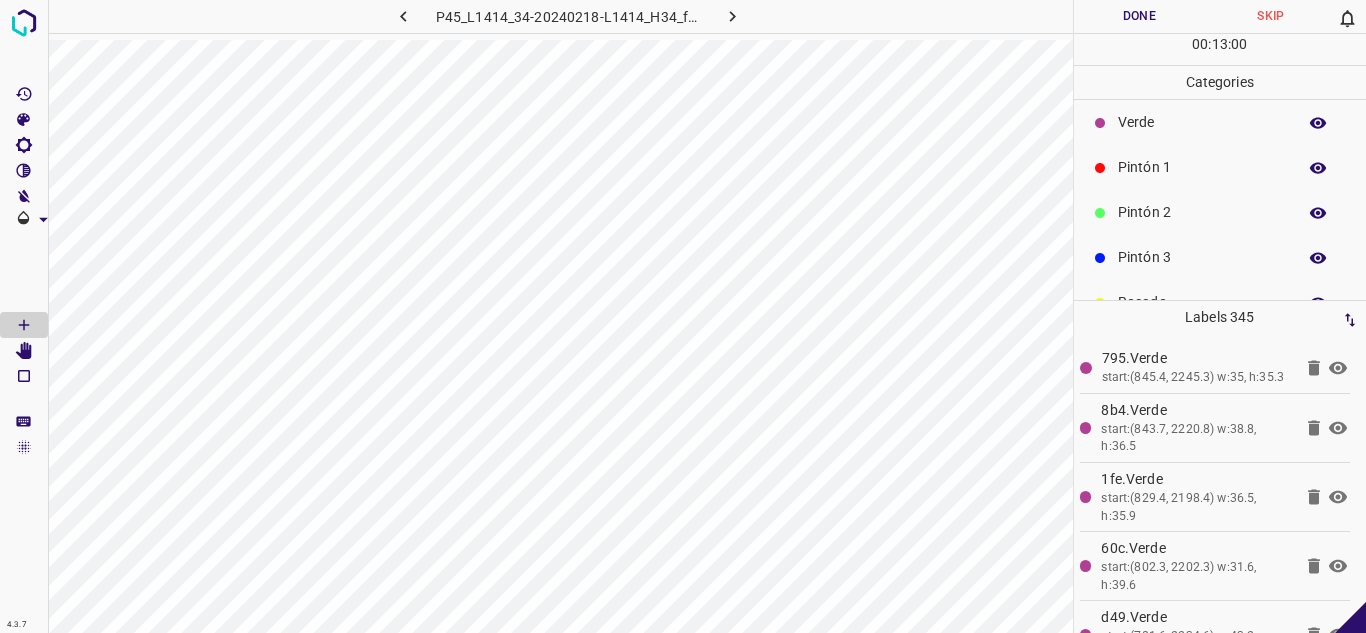 scroll, scrollTop: 0, scrollLeft: 0, axis: both 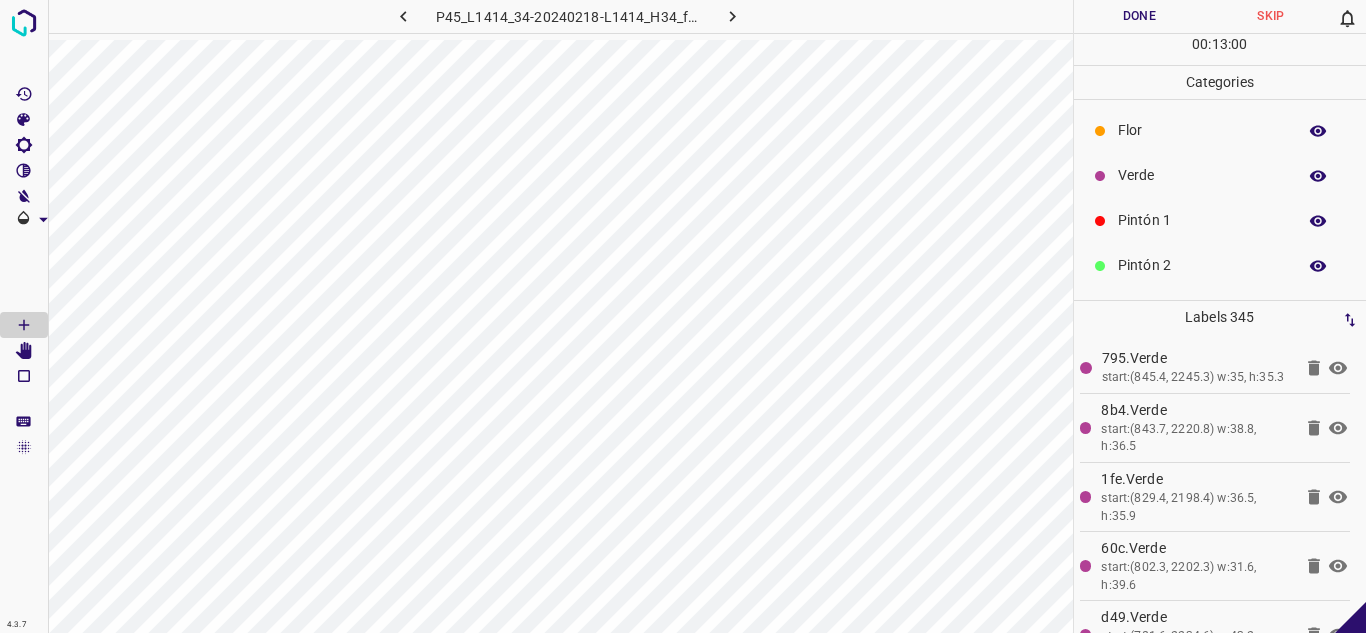 click on "Verde" at bounding box center [1202, 175] 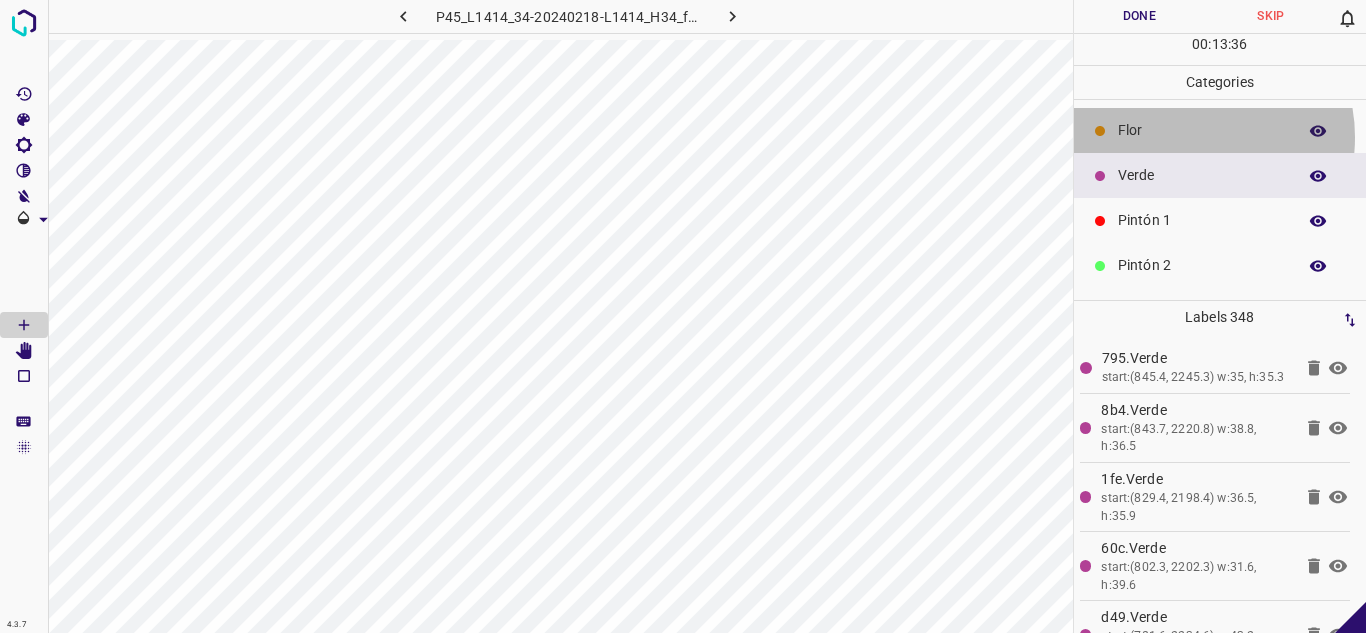 click on "Flor" at bounding box center (1202, 130) 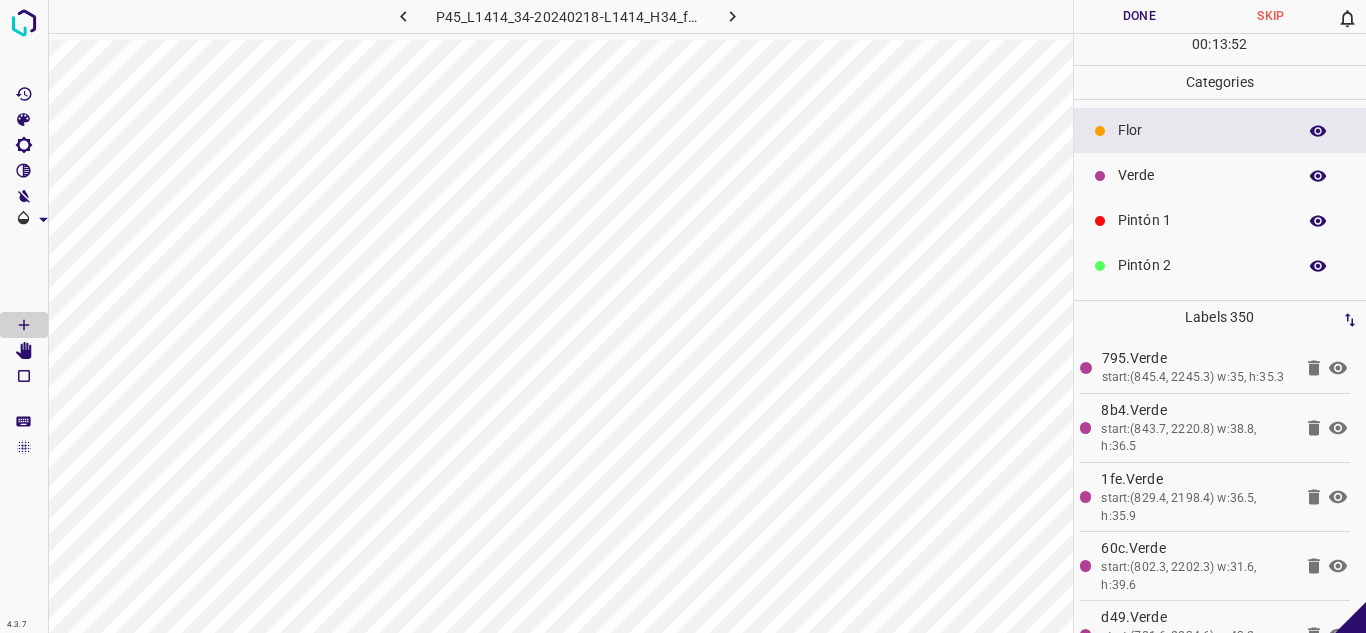 click on "Verde" at bounding box center (1202, 175) 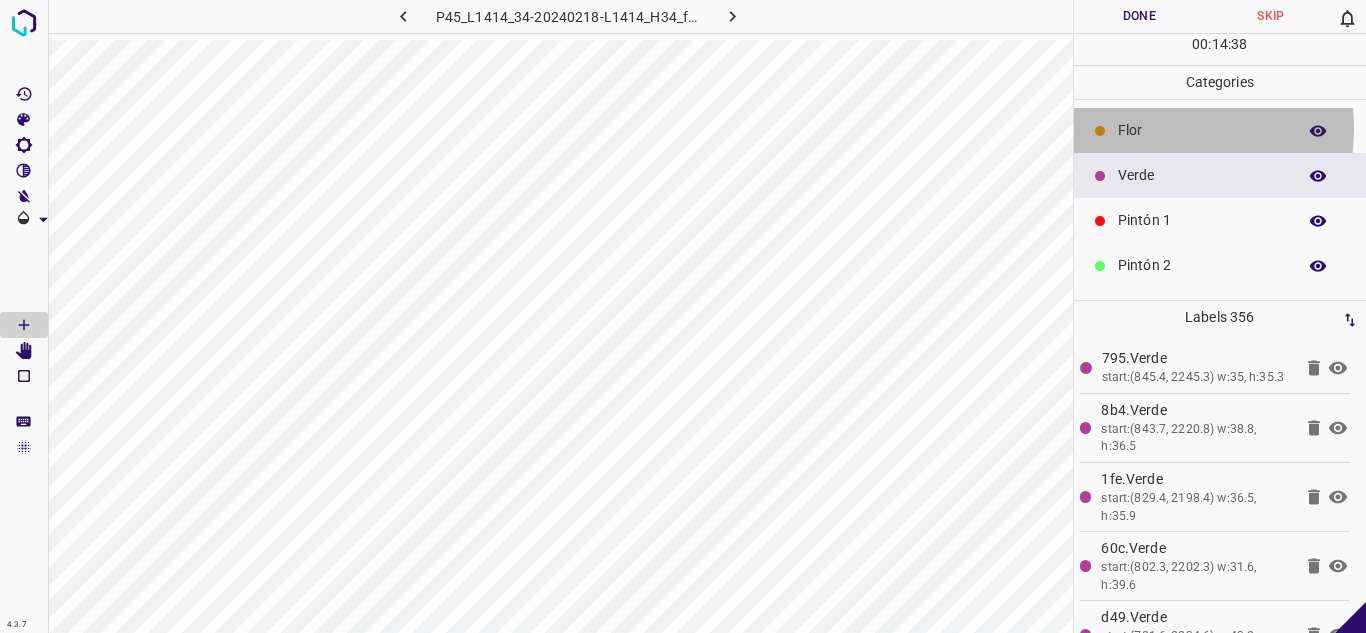 click on "Flor" at bounding box center (1202, 130) 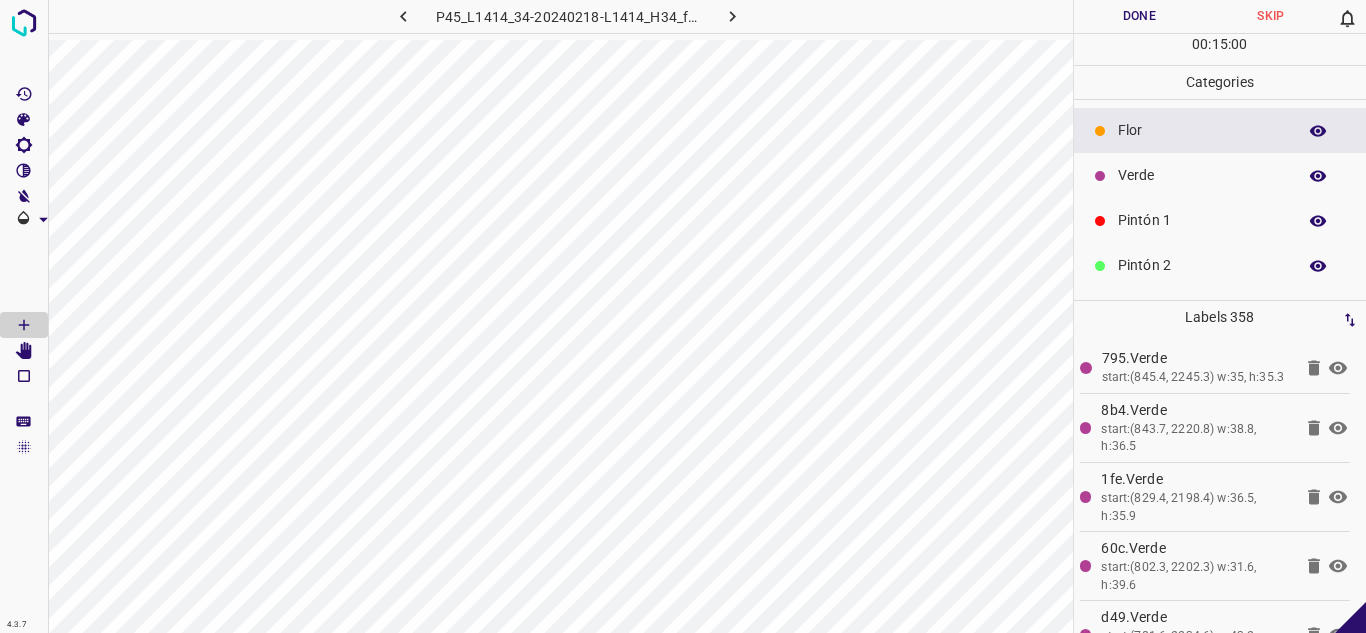 click on "Verde" at bounding box center (1202, 175) 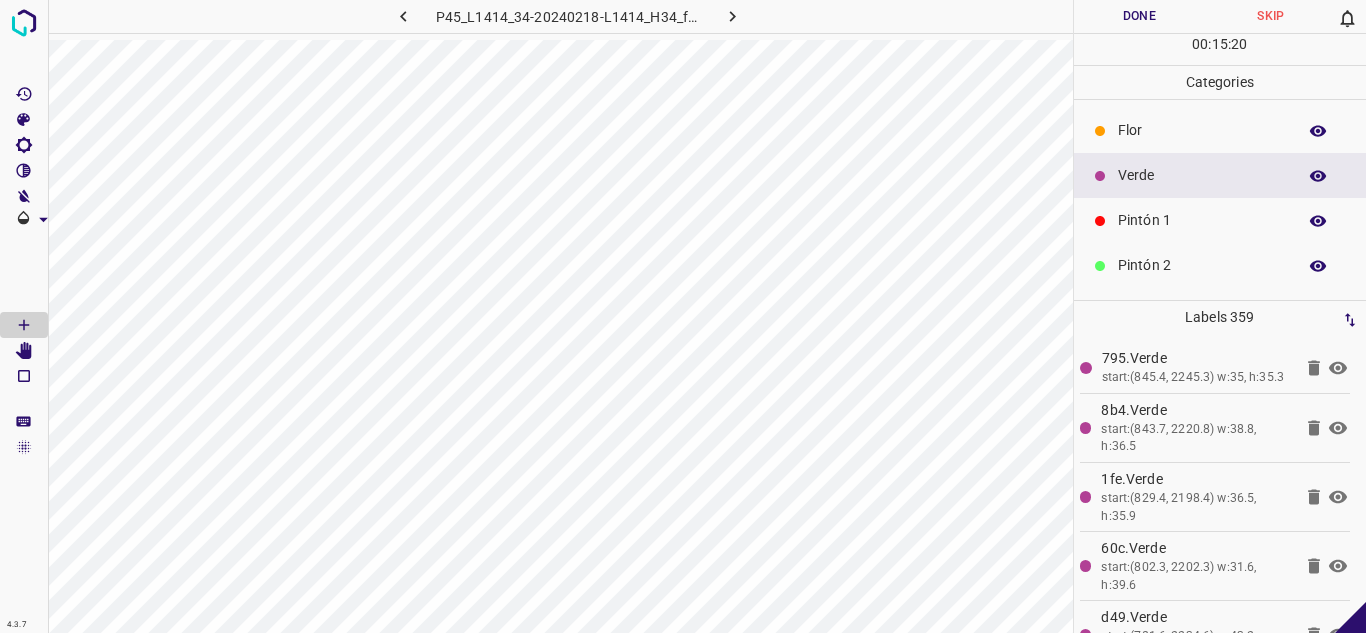 click on "Flor" at bounding box center (1202, 130) 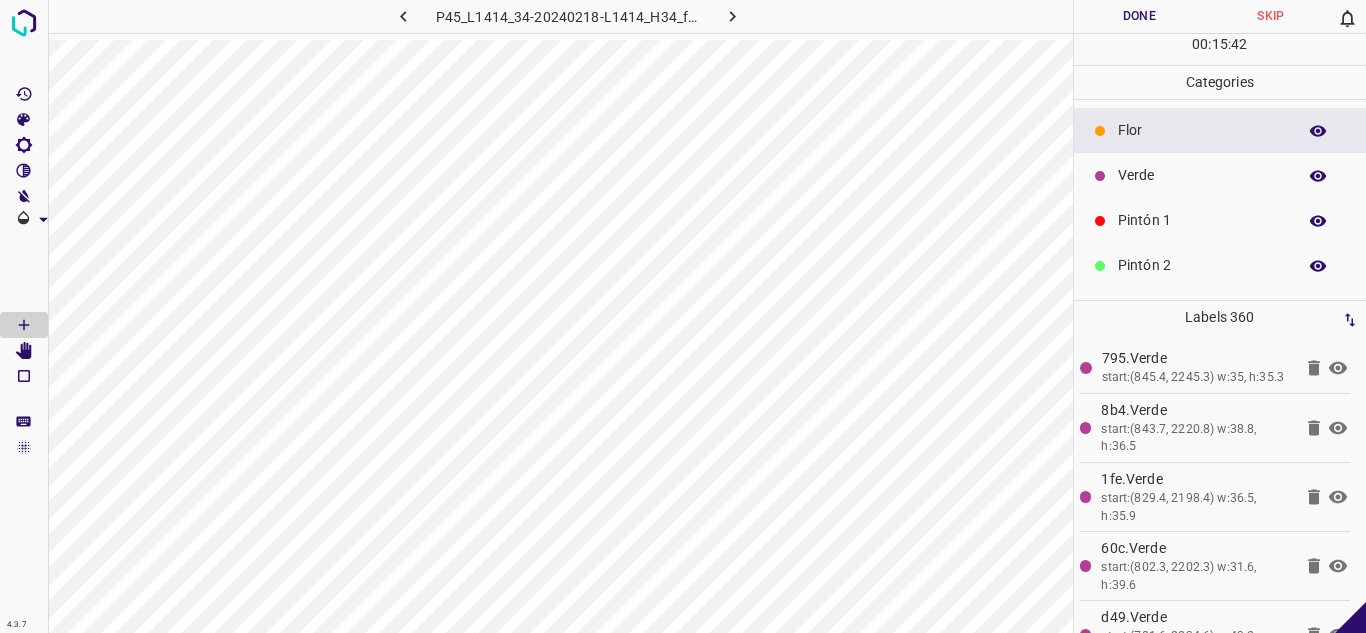 click 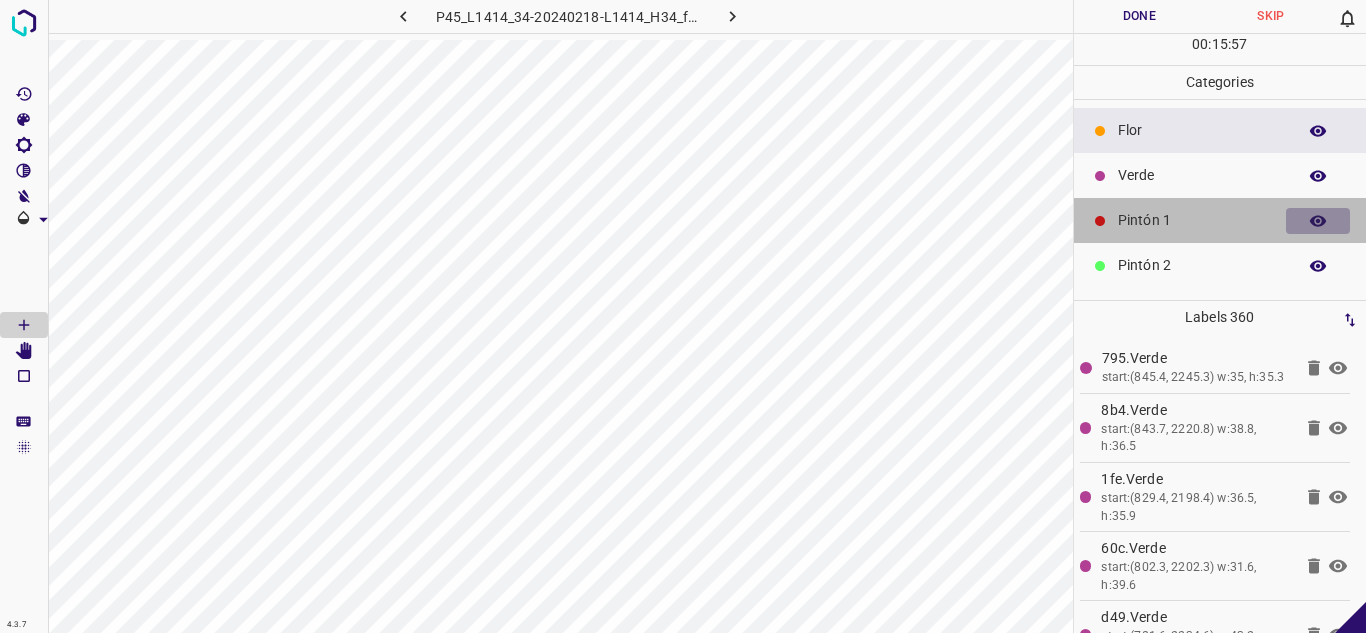 click 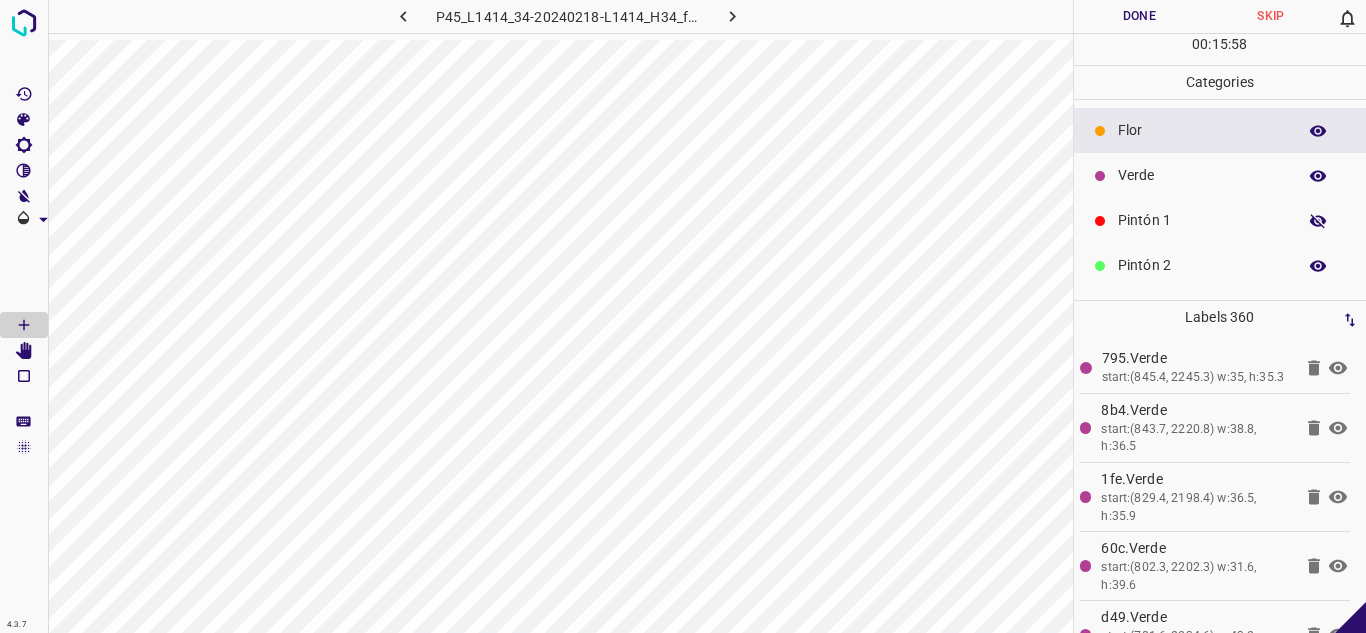 click 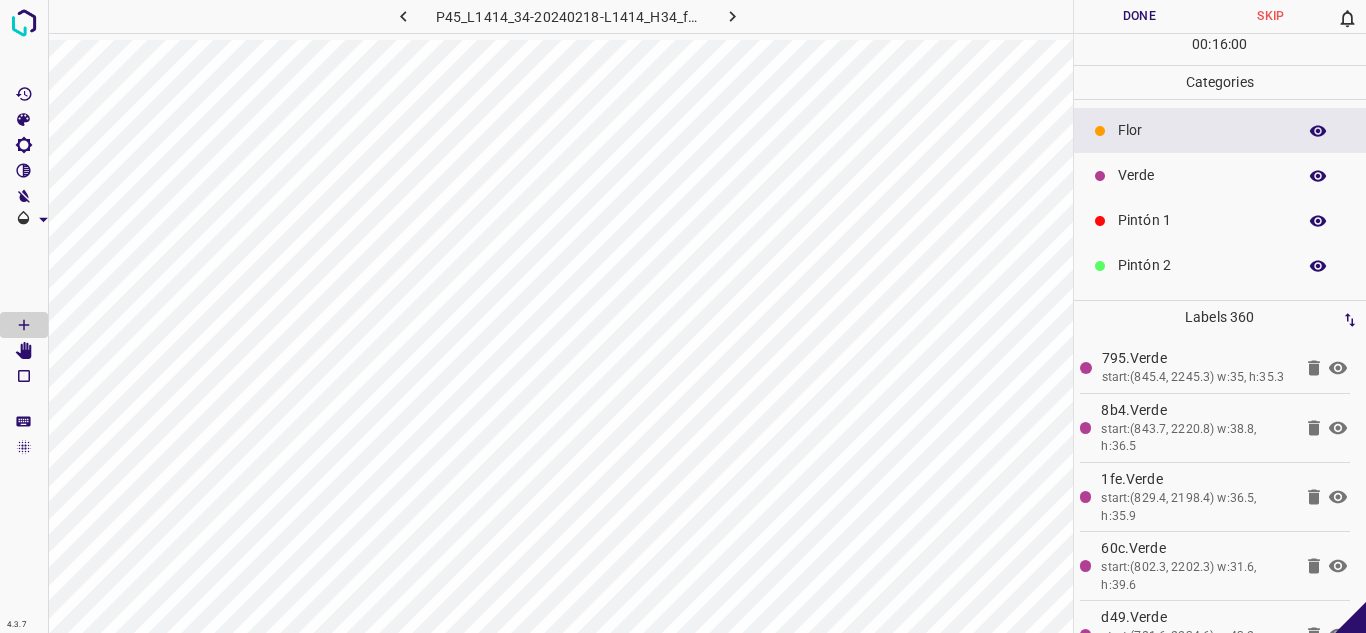 click 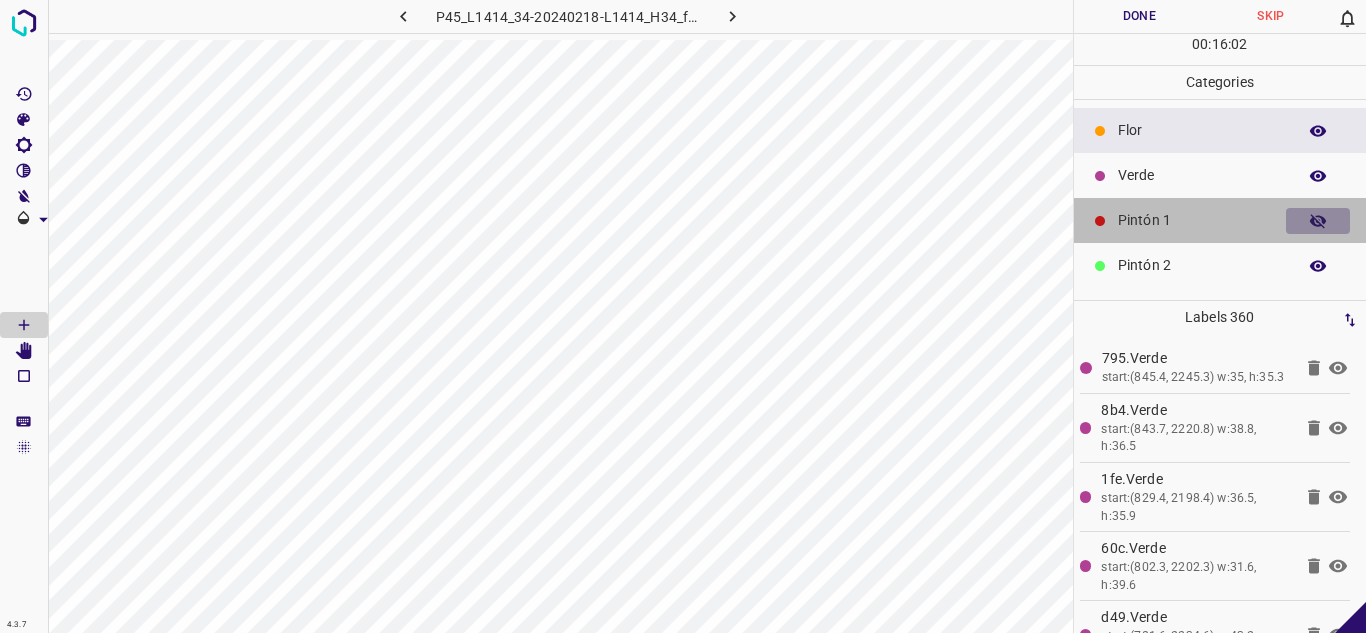click 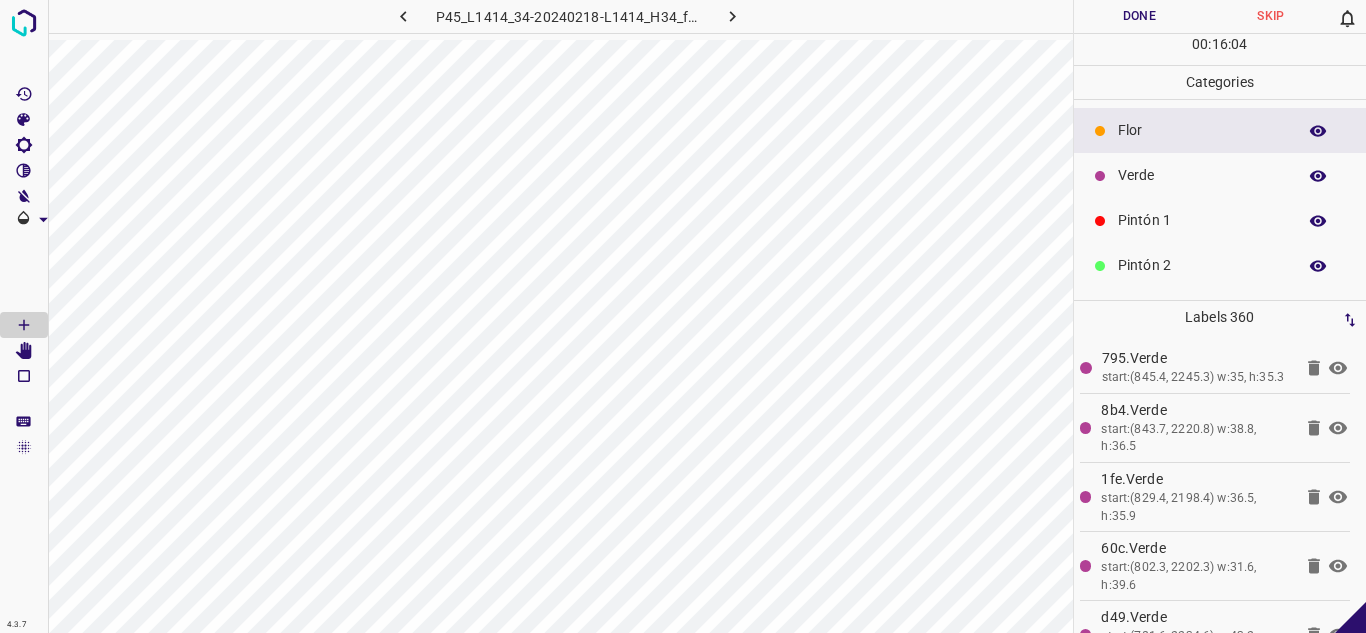 click on "Done" at bounding box center [1140, 16] 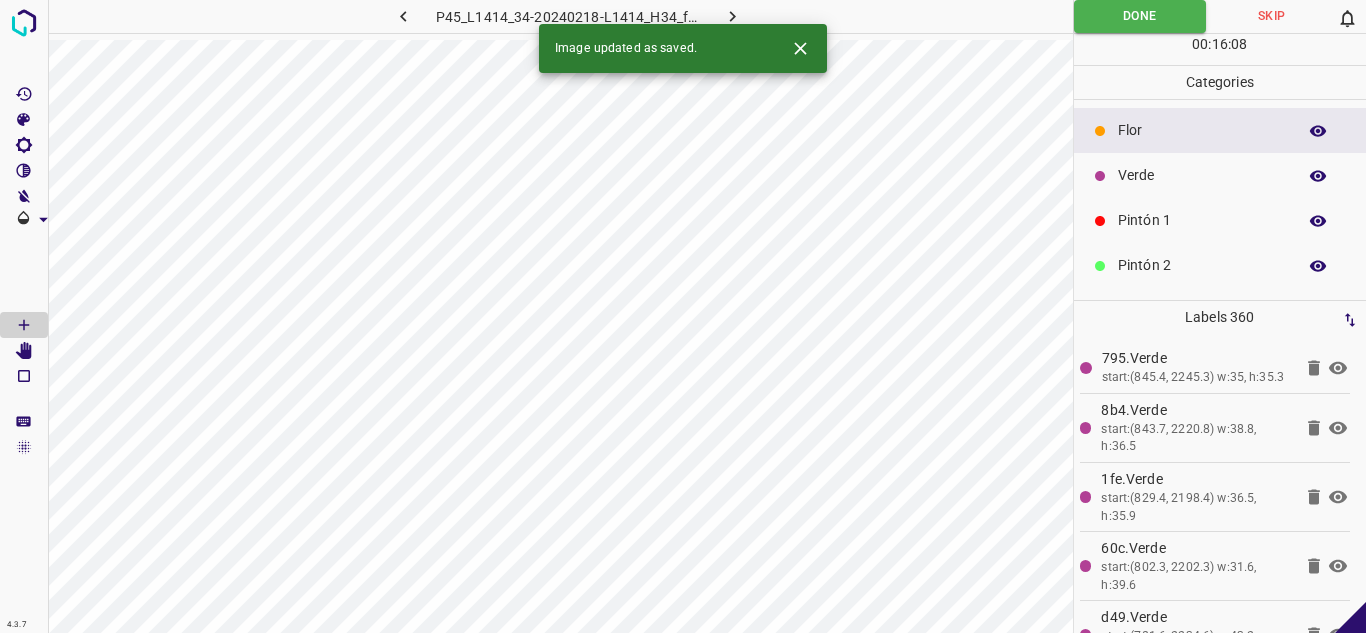 click 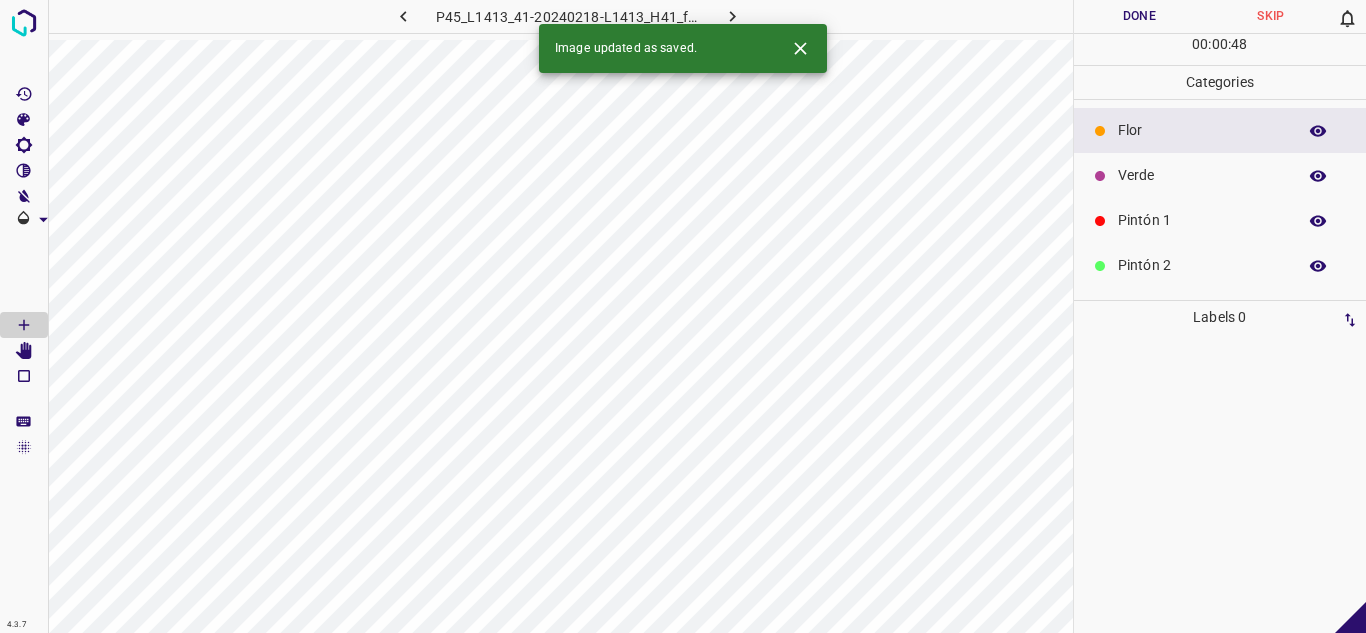 click 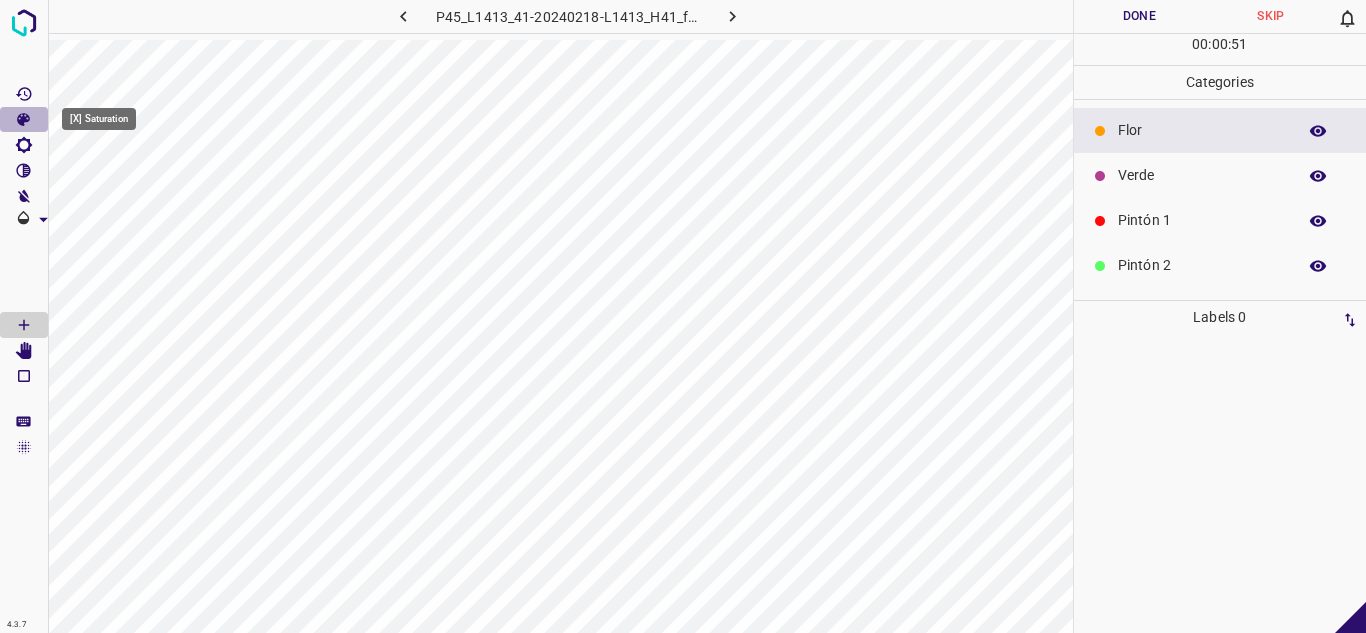 click 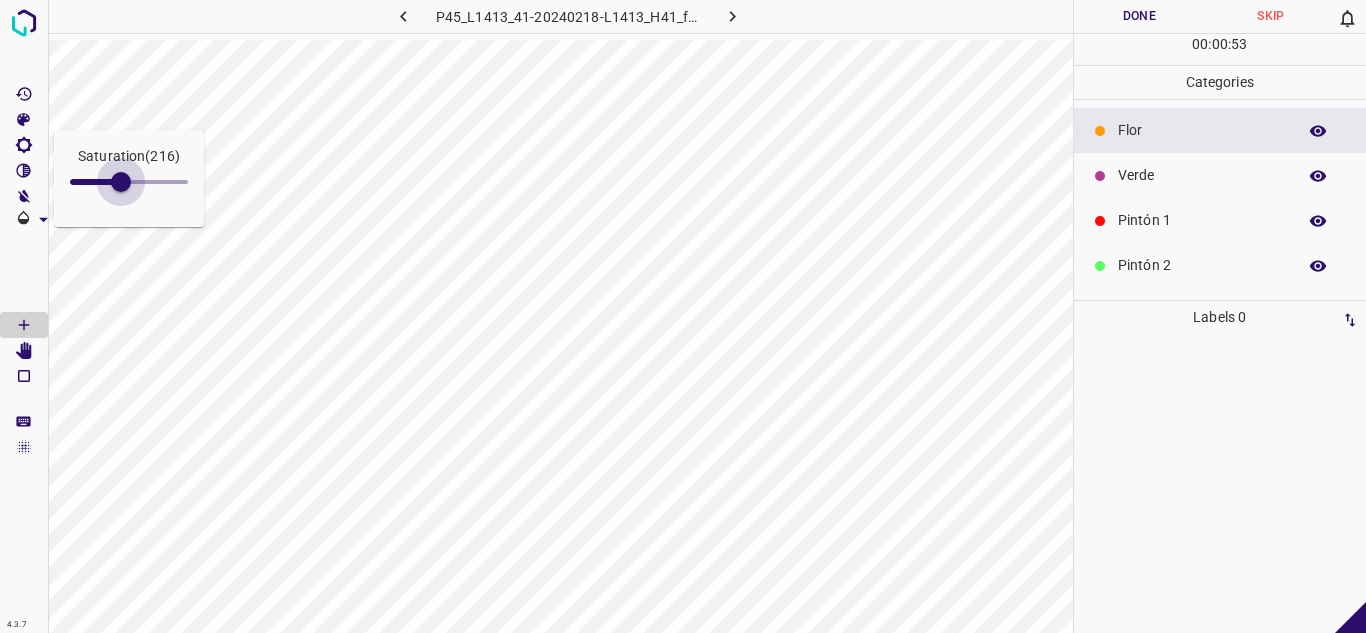drag, startPoint x: 91, startPoint y: 182, endPoint x: 177, endPoint y: 218, distance: 93.230896 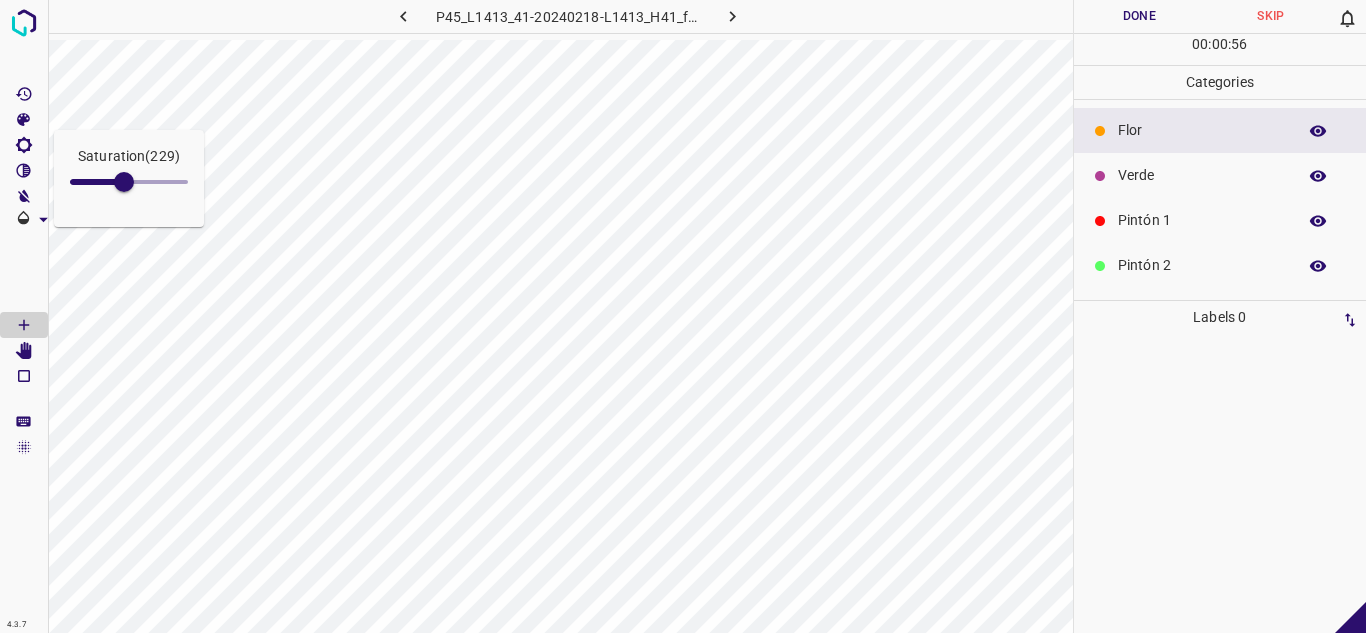 click on "Verde" at bounding box center [1202, 175] 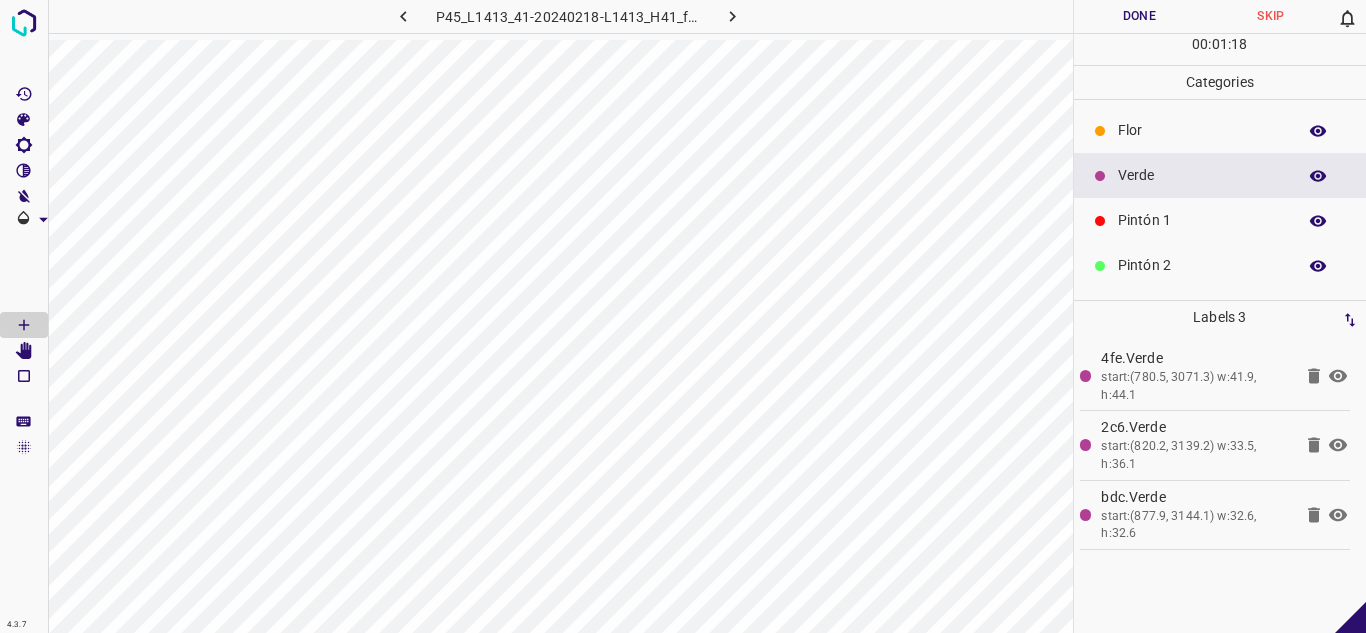 click on "Pintón 1" at bounding box center [1202, 220] 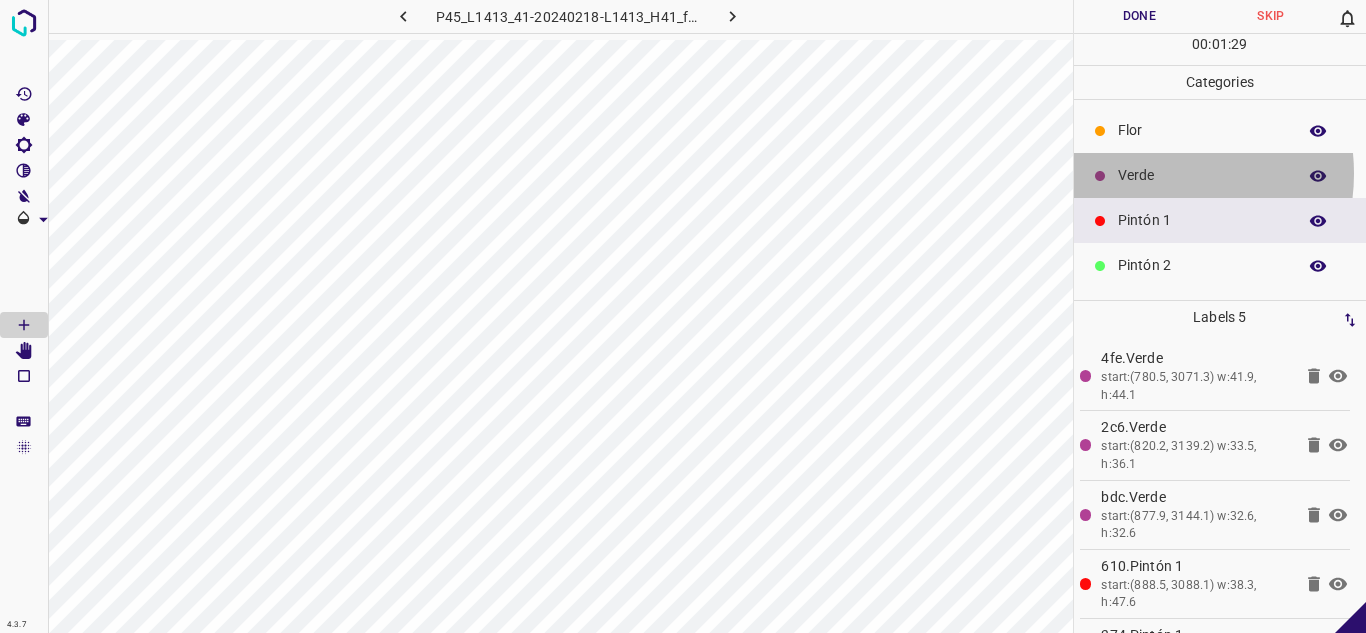 click on "Verde" at bounding box center [1202, 175] 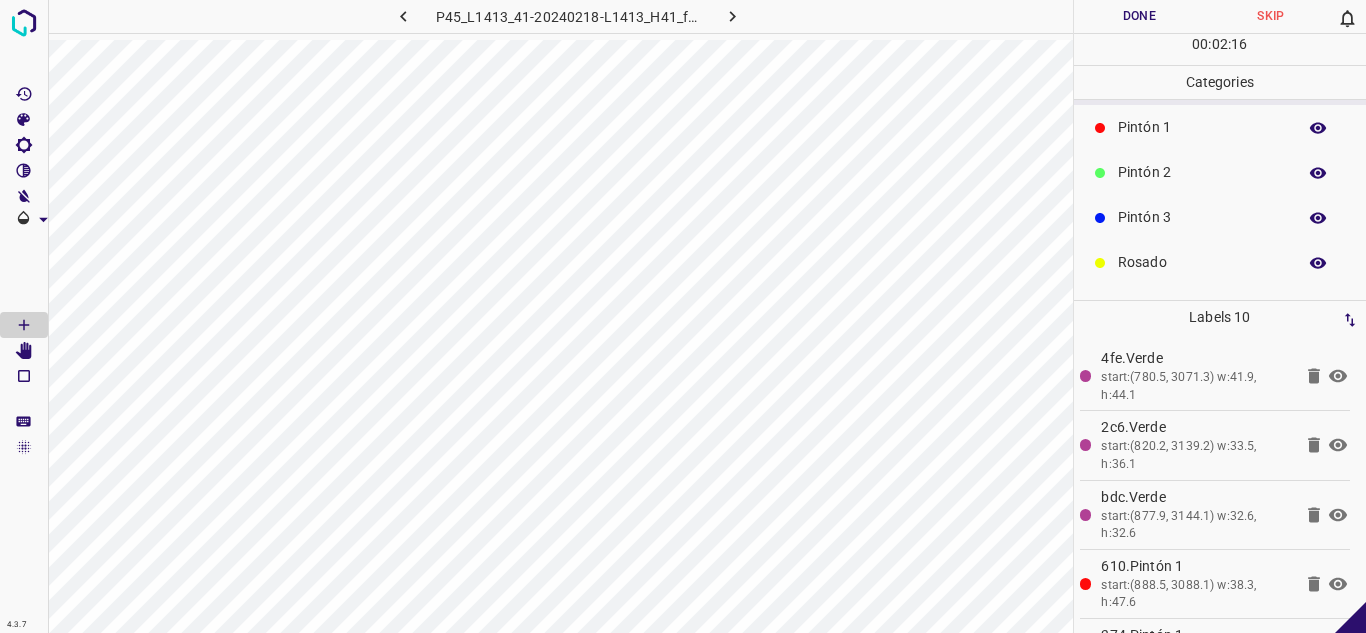 scroll, scrollTop: 176, scrollLeft: 0, axis: vertical 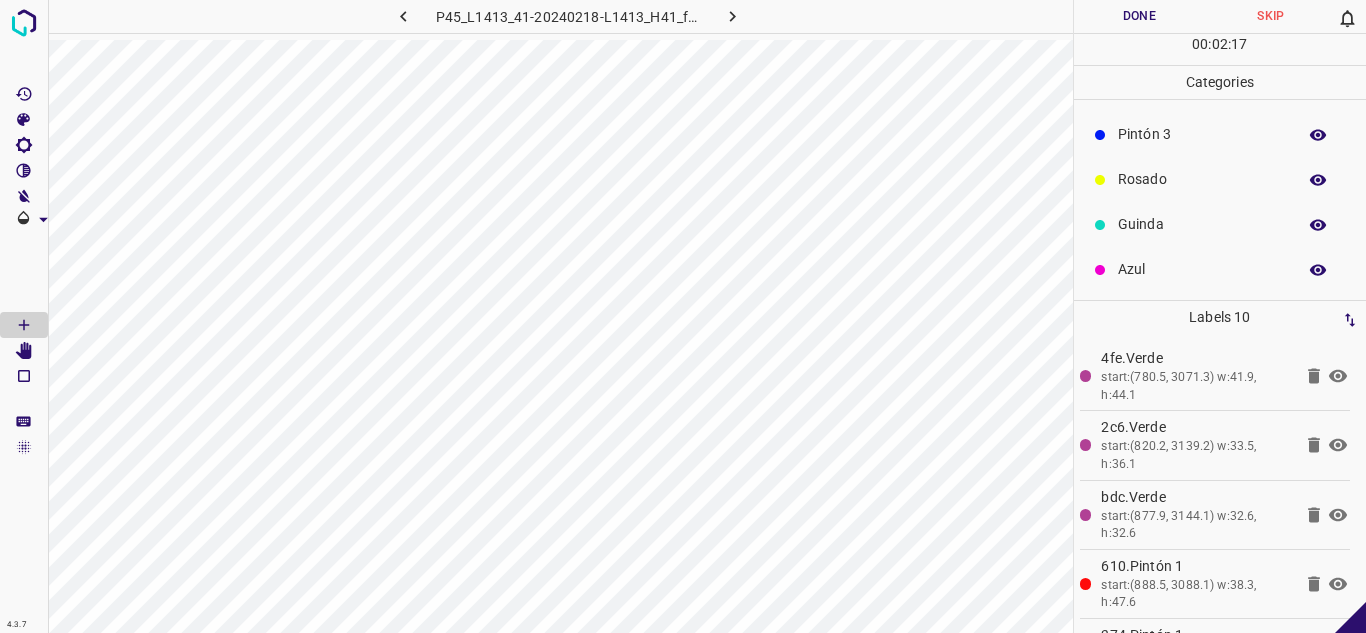 click on "Azul" at bounding box center (1202, 269) 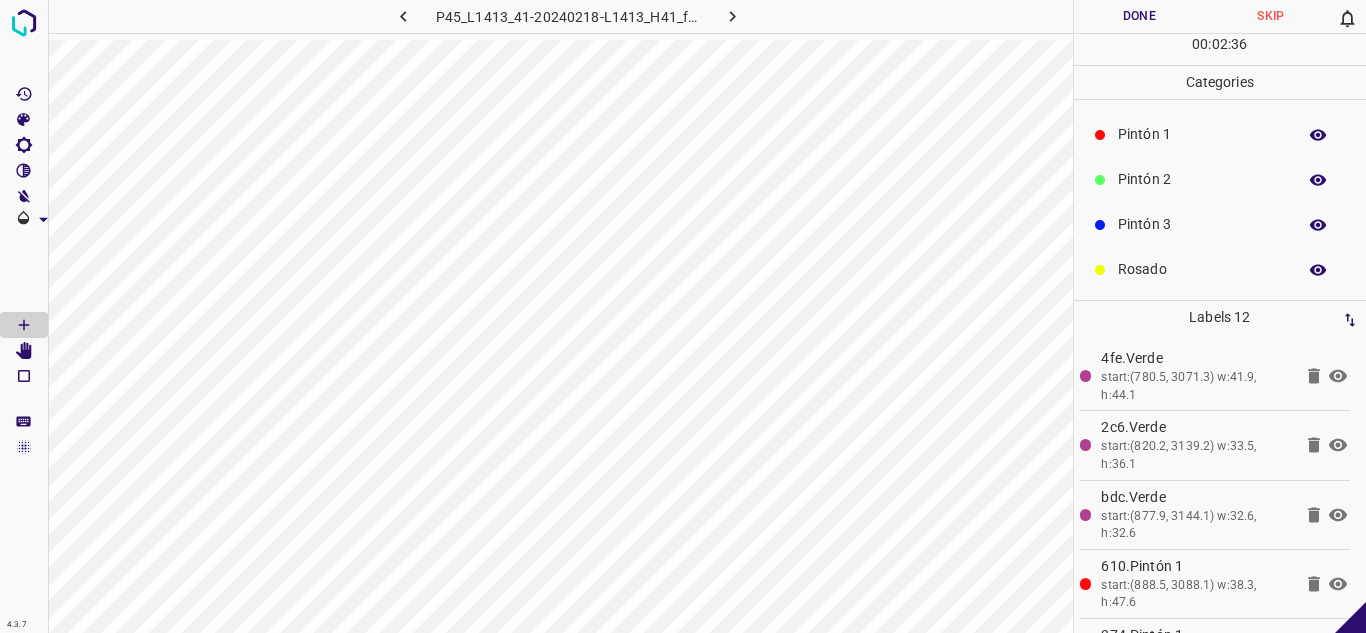 scroll, scrollTop: 0, scrollLeft: 0, axis: both 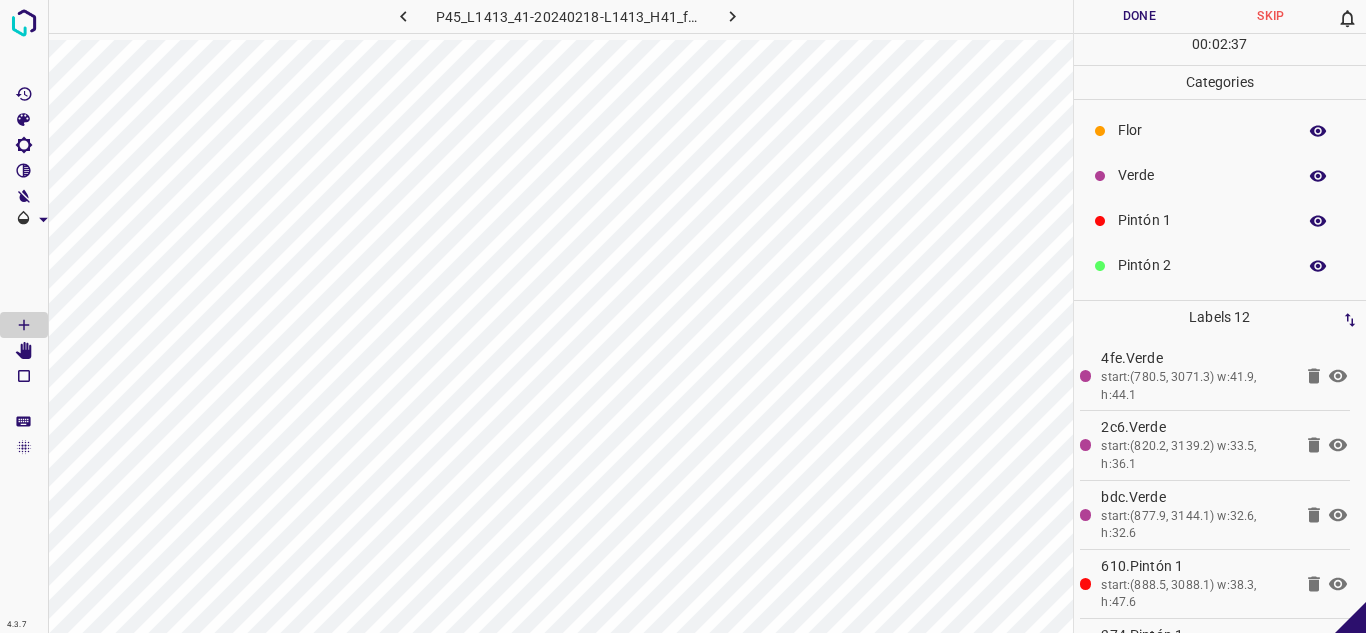 click on "Verde" at bounding box center (1202, 175) 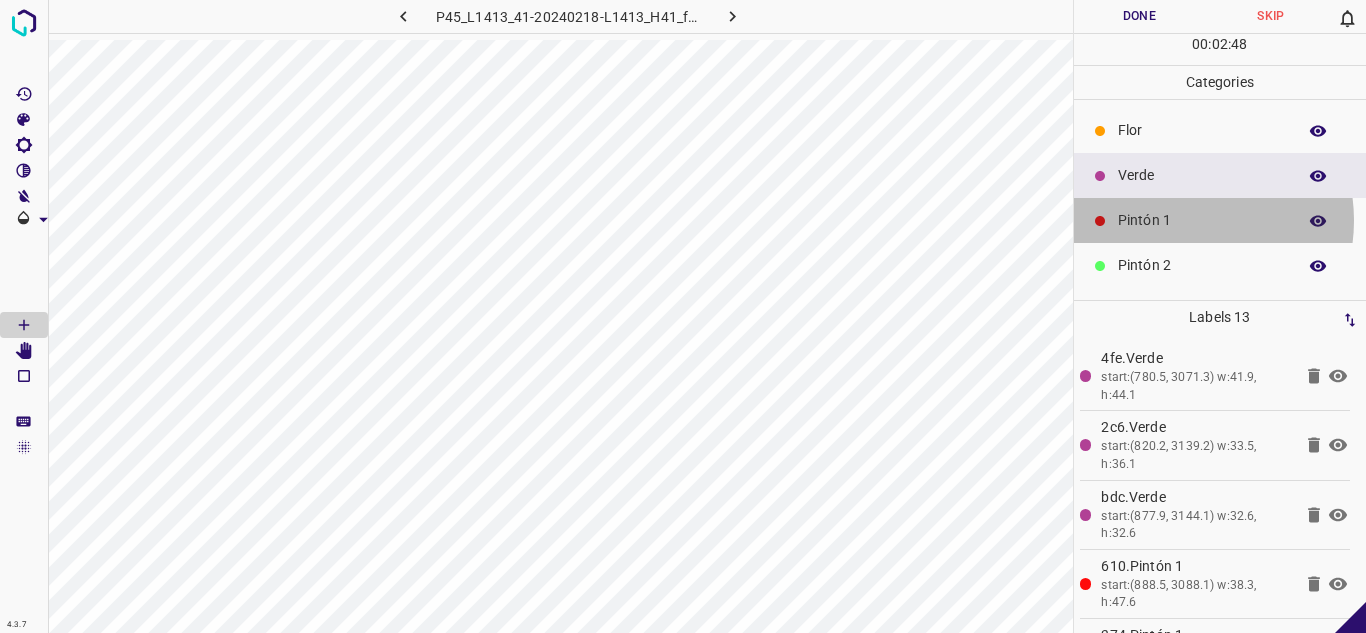click on "Pintón 1" at bounding box center [1202, 220] 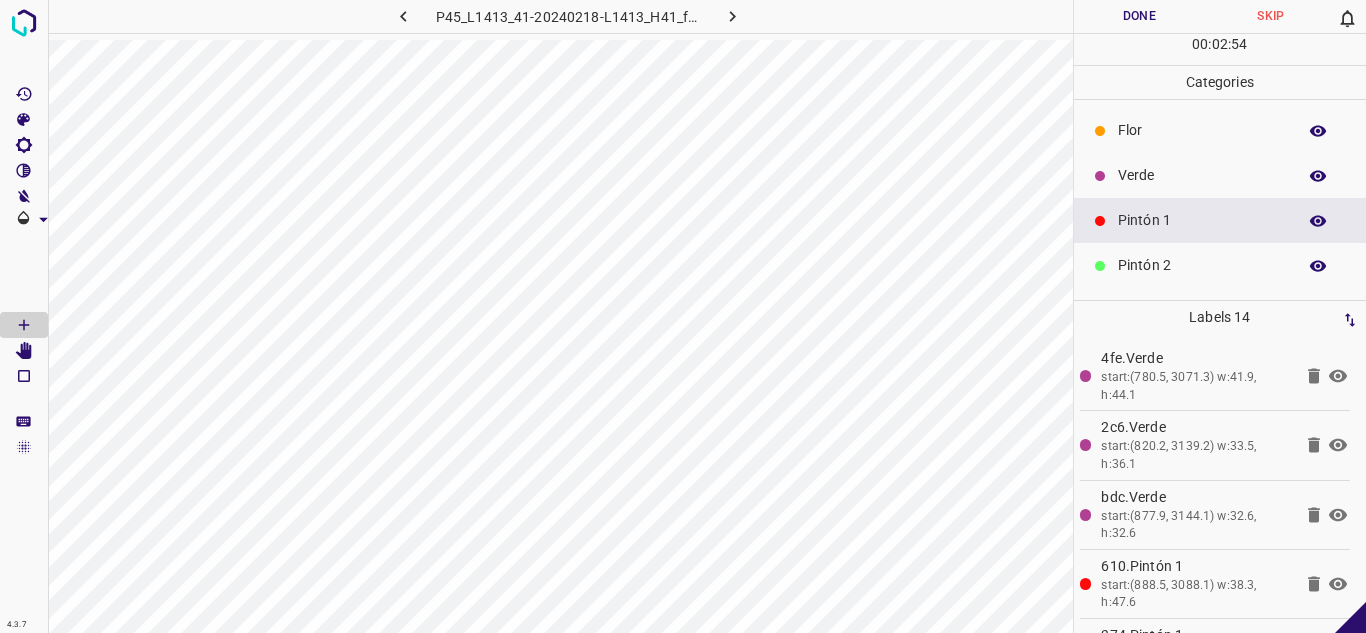 click on "Pintón 2" at bounding box center [1202, 265] 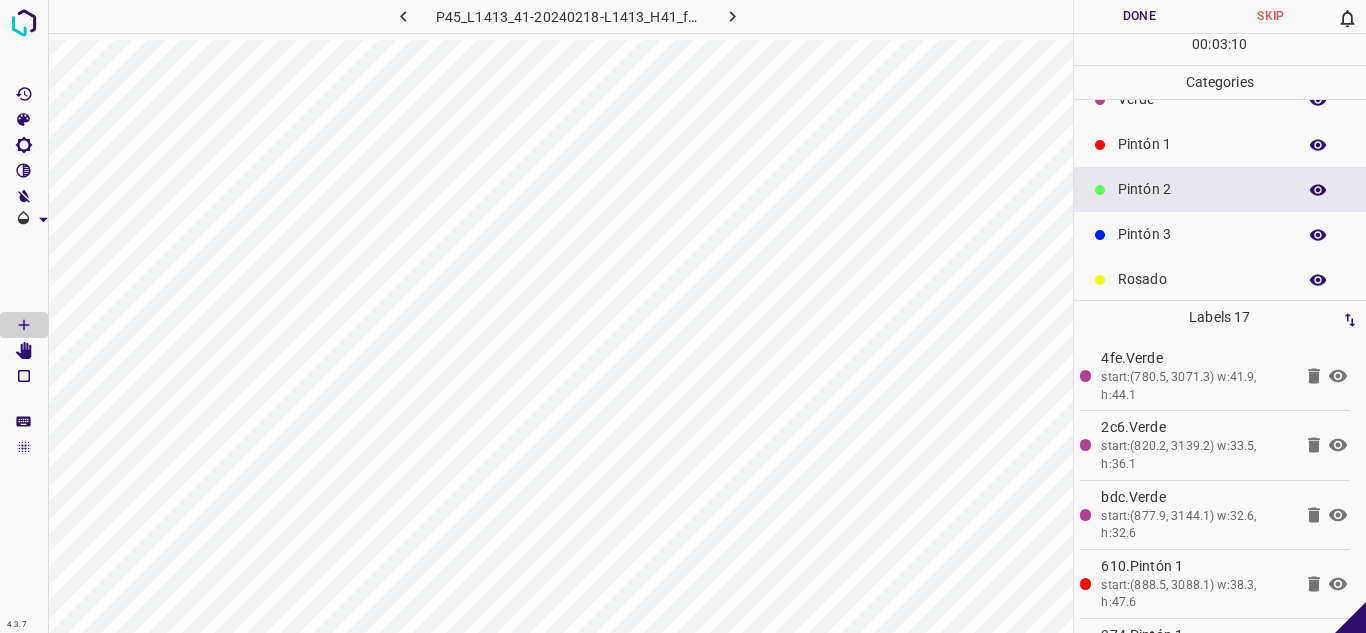 scroll, scrollTop: 176, scrollLeft: 0, axis: vertical 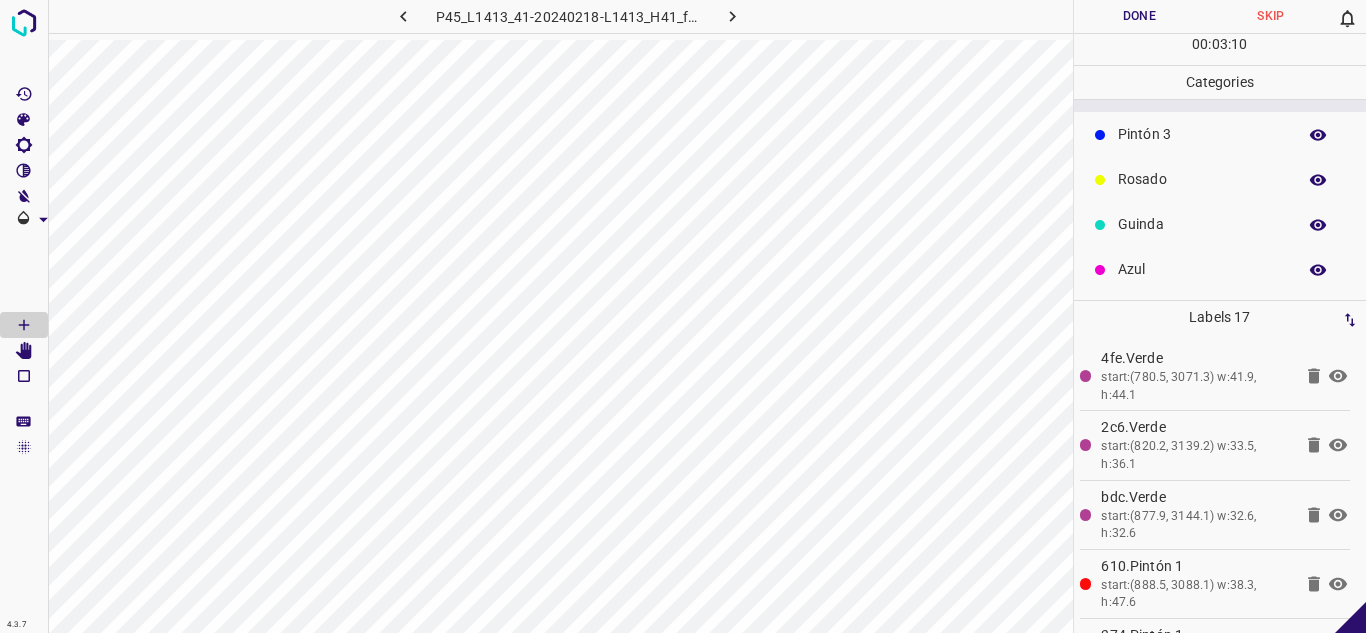 click on "Azul" at bounding box center (1202, 269) 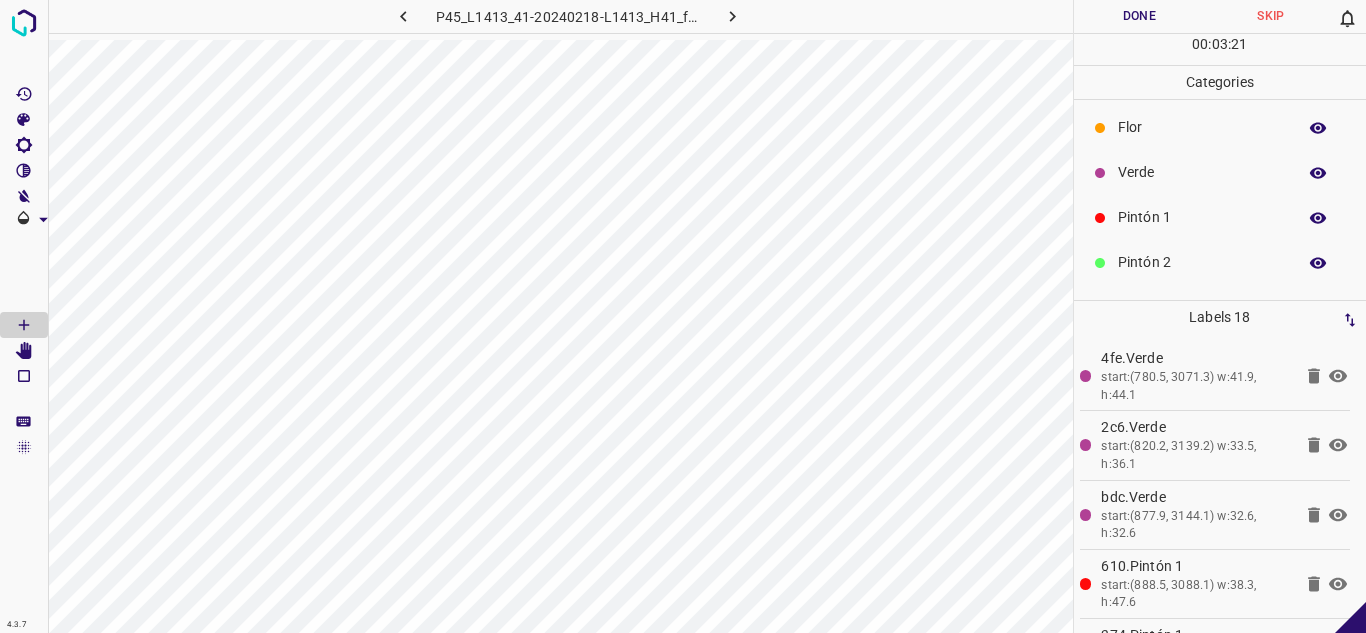 scroll, scrollTop: 0, scrollLeft: 0, axis: both 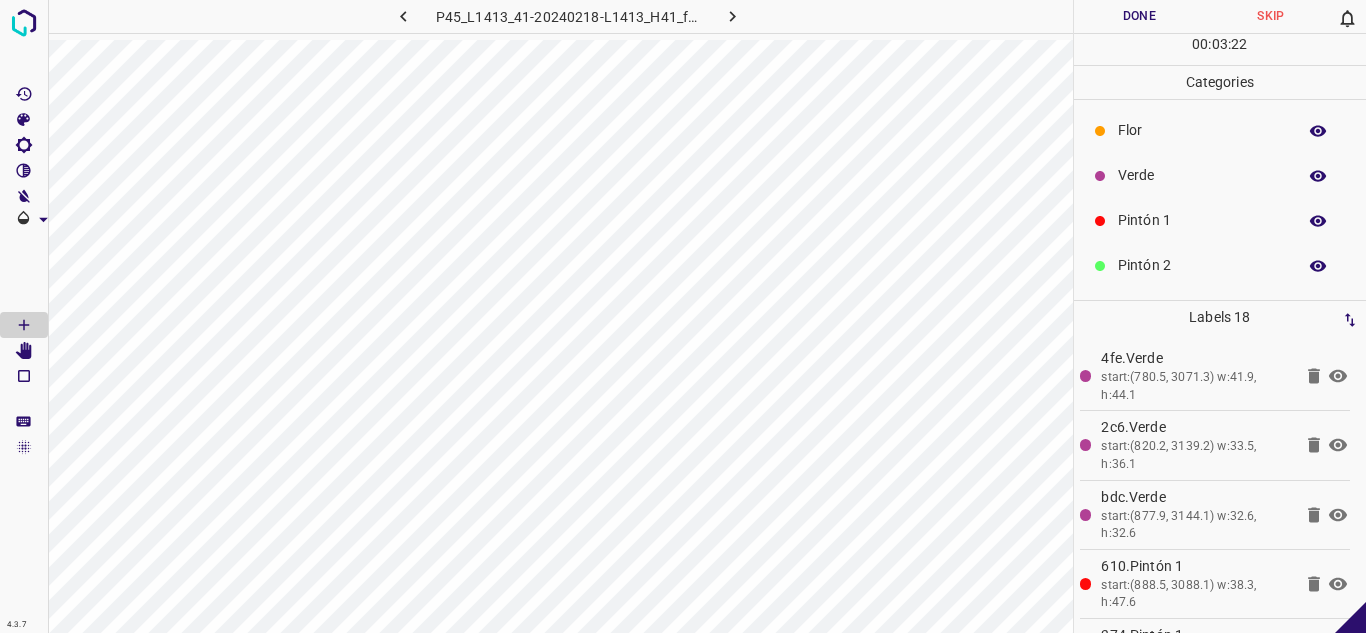 click on "Pintón 1" at bounding box center [1202, 220] 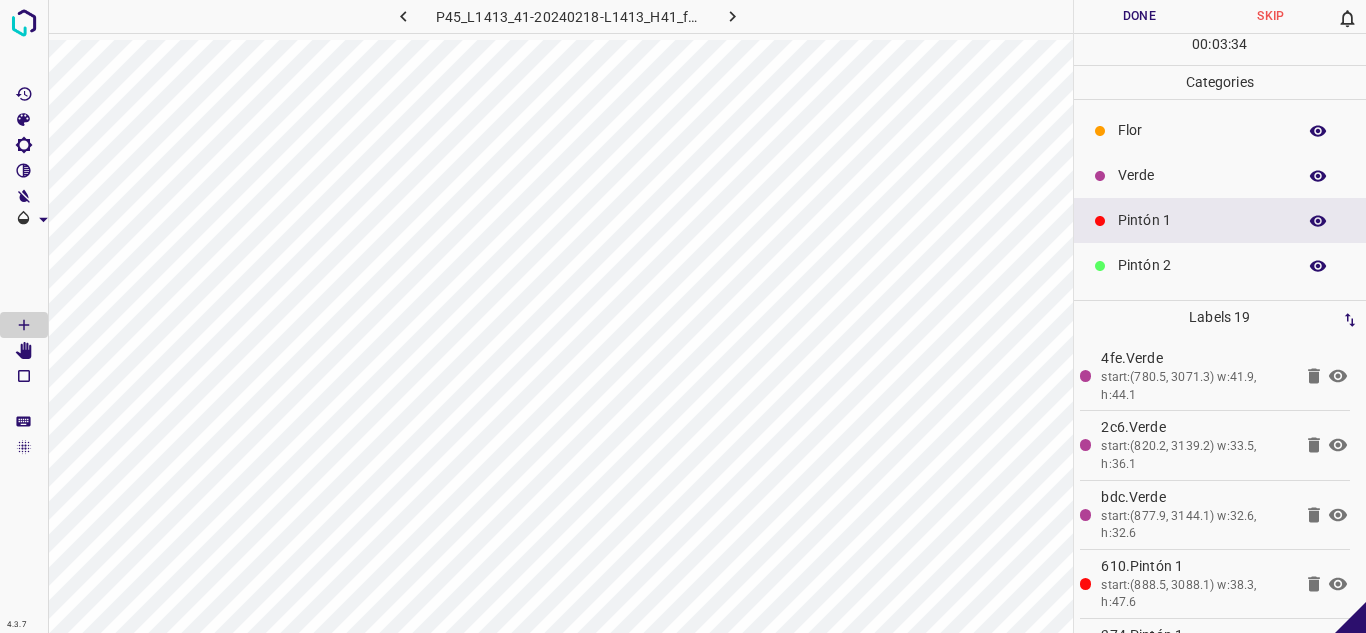 click on "Verde" at bounding box center [1202, 175] 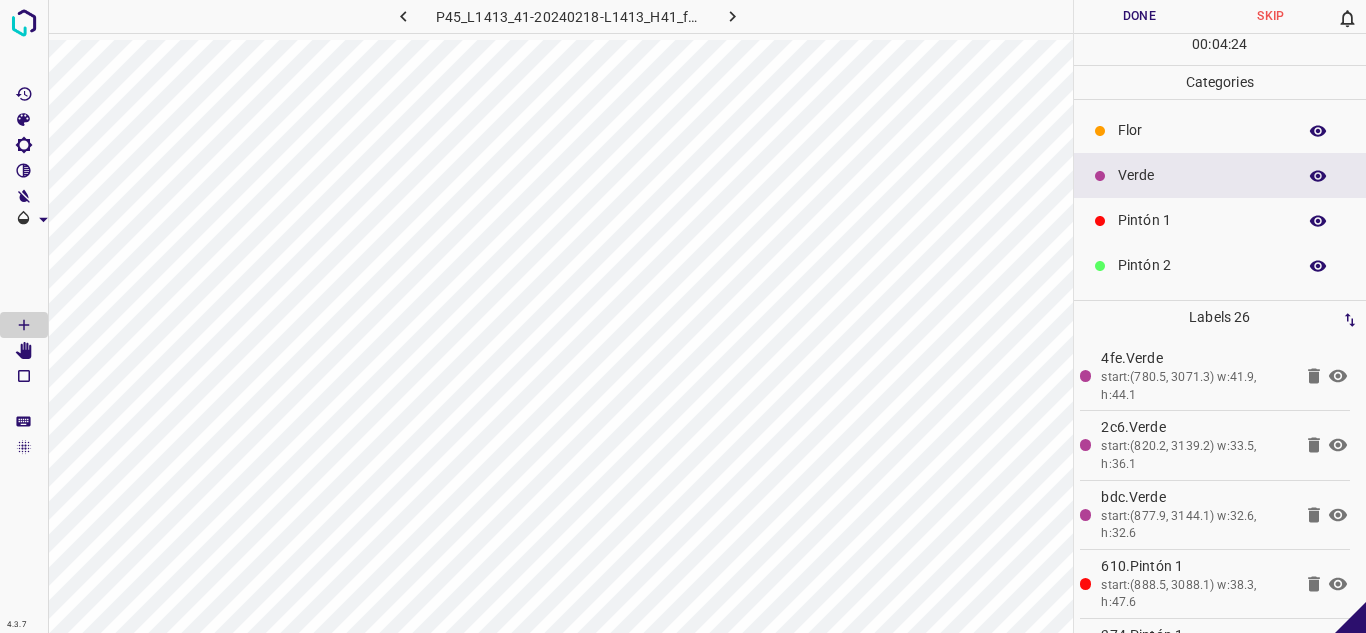 click at bounding box center [1318, 131] 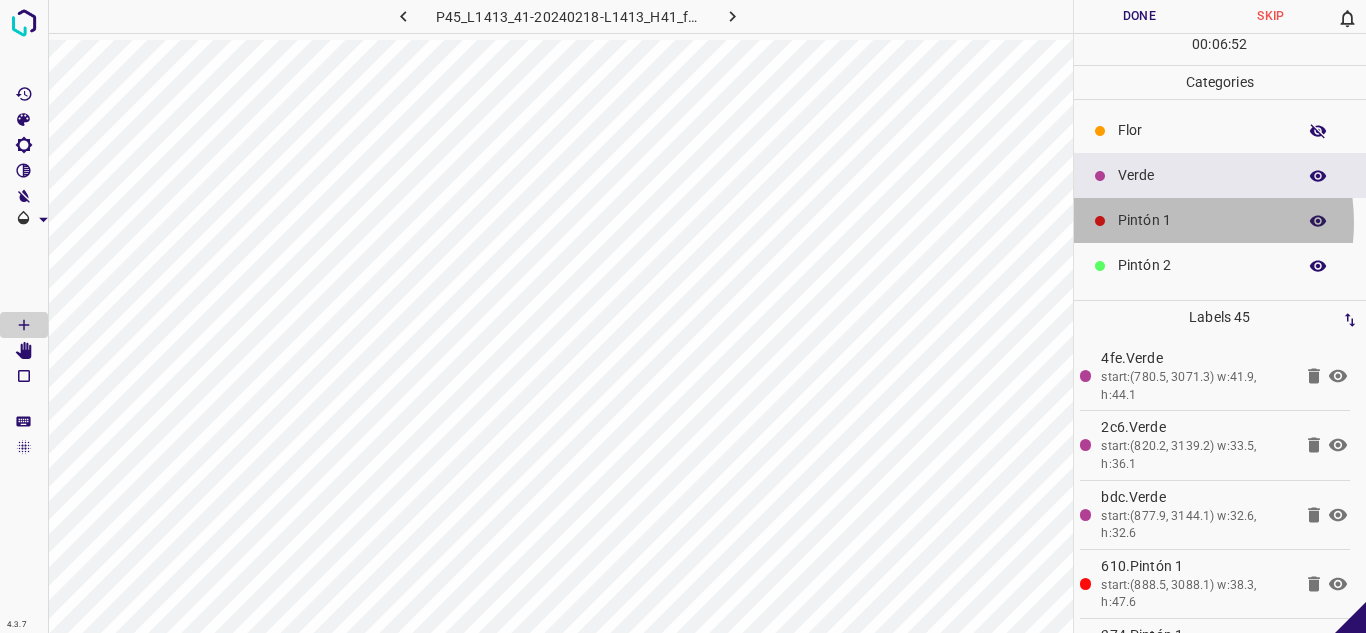 drag, startPoint x: 1159, startPoint y: 222, endPoint x: 1077, endPoint y: 219, distance: 82.05486 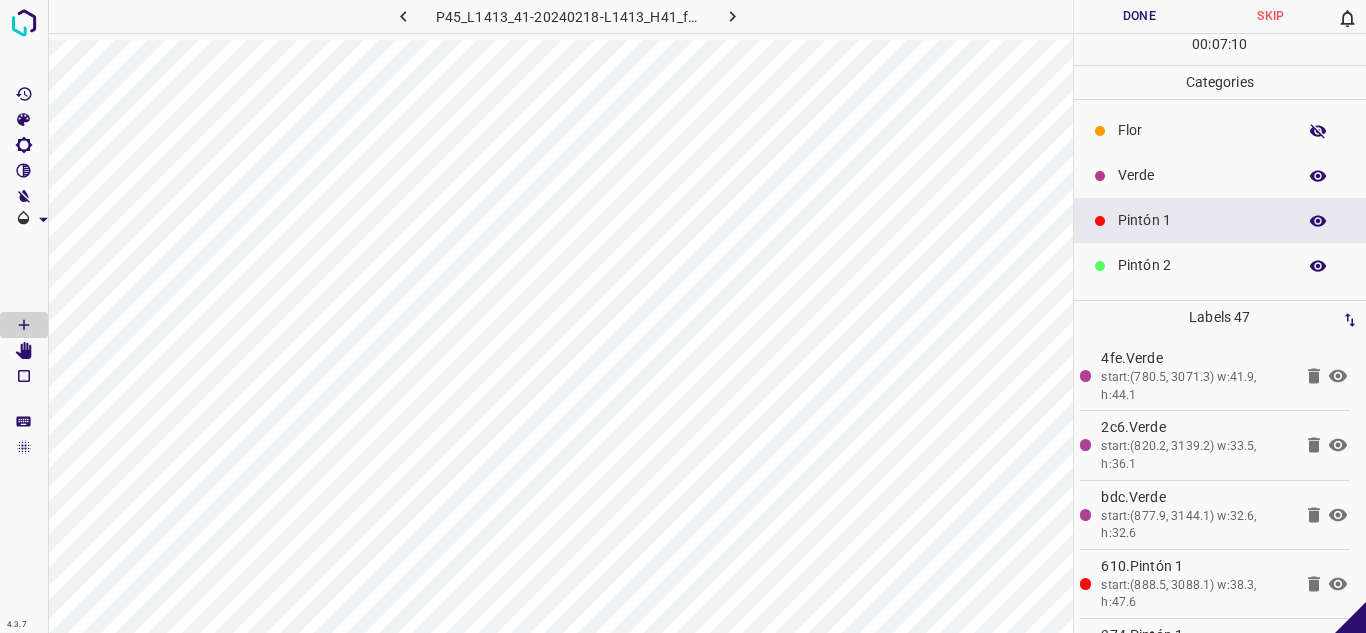 click on "Verde" at bounding box center [1202, 175] 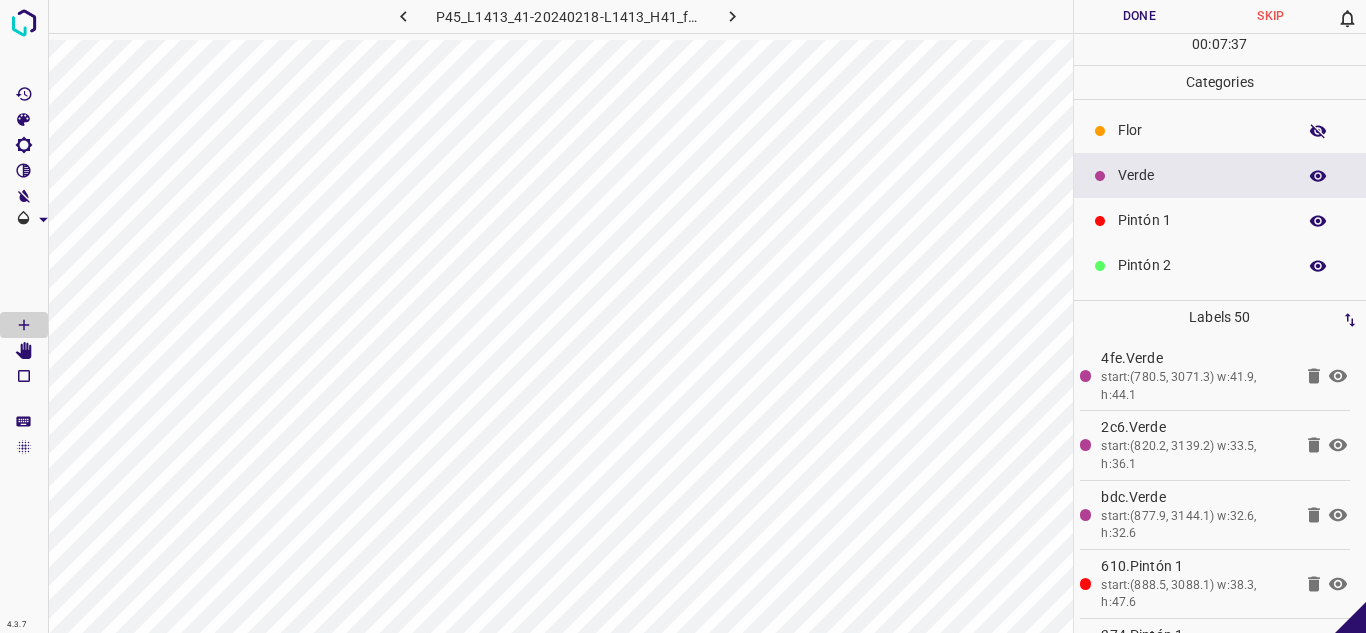drag, startPoint x: 1189, startPoint y: 227, endPoint x: 1091, endPoint y: 223, distance: 98.0816 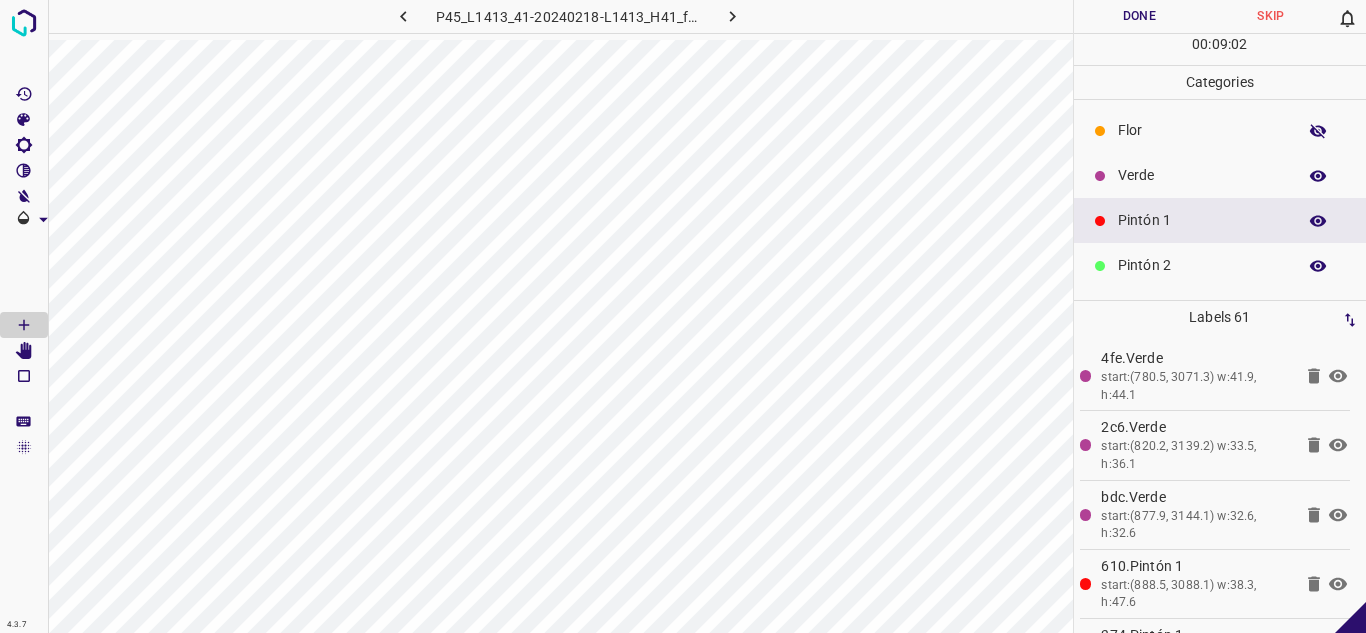 click on "Verde" at bounding box center [1202, 175] 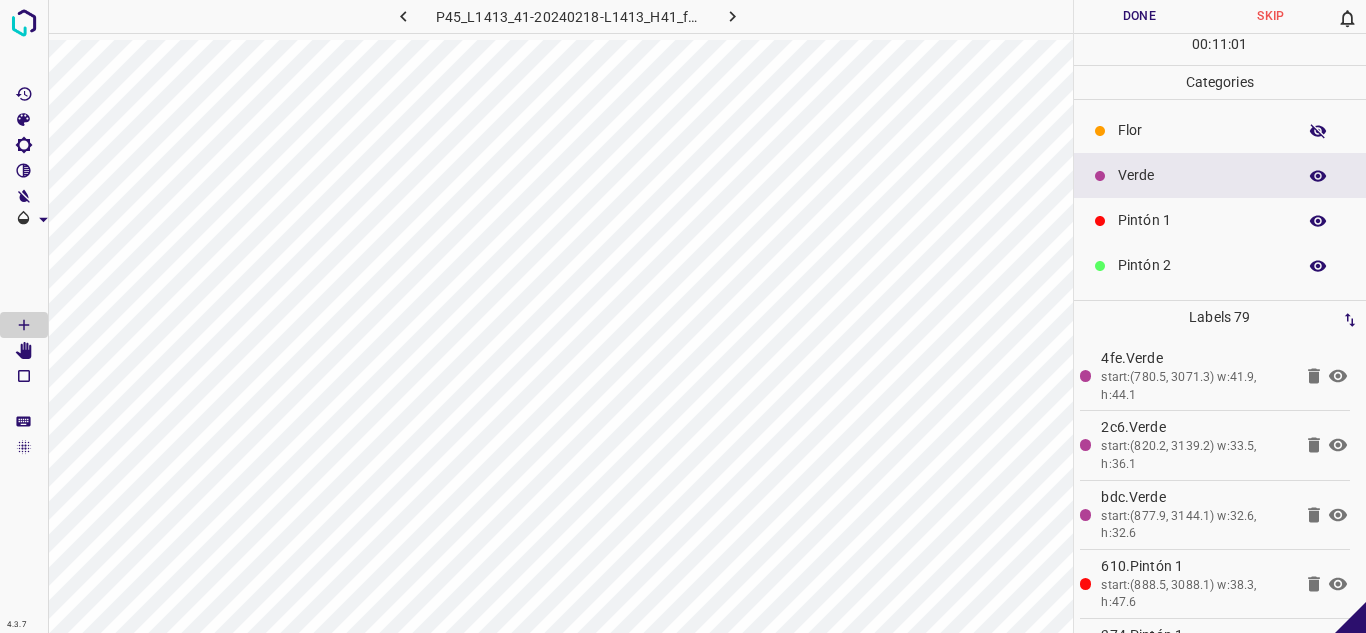 click on "Flor" at bounding box center [1202, 130] 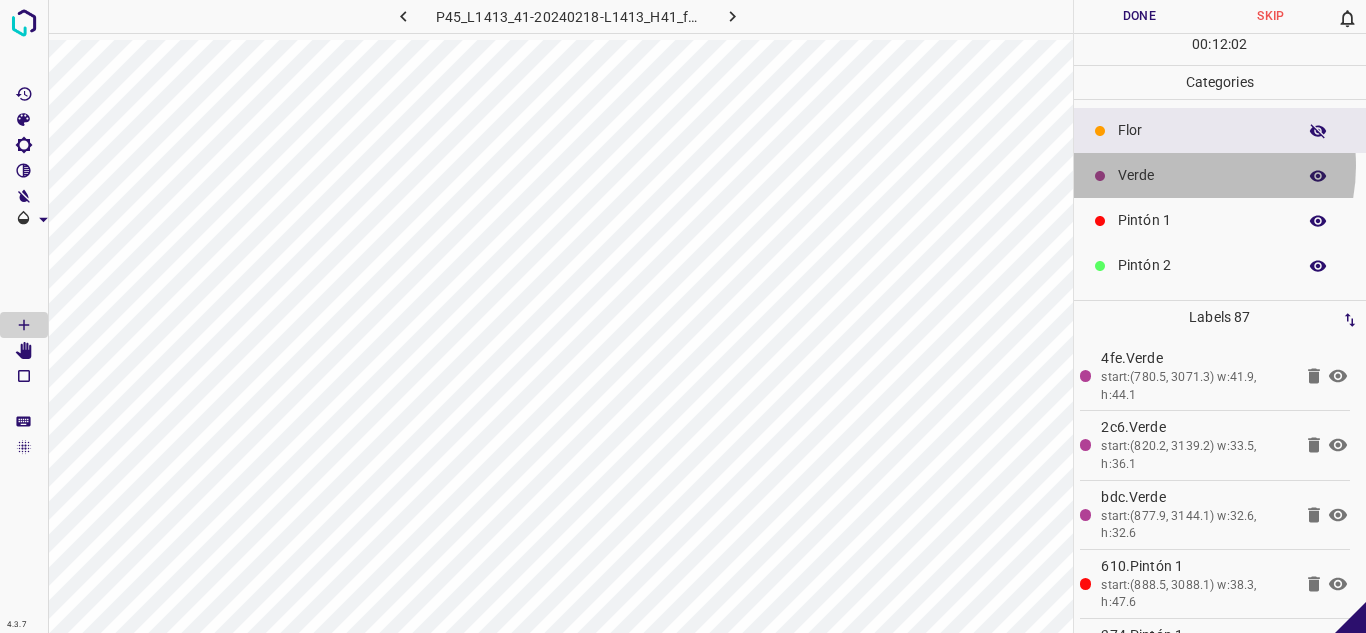 click on "Verde" at bounding box center (1202, 175) 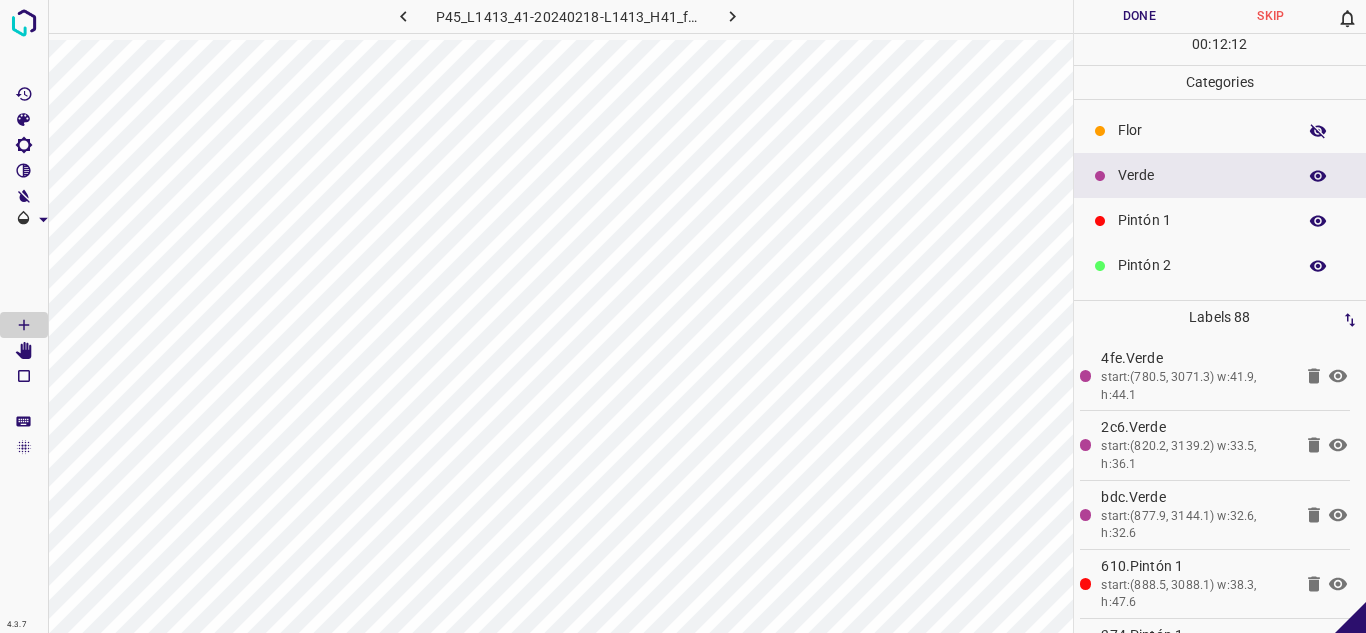 click on "Pintón 1" at bounding box center (1220, 220) 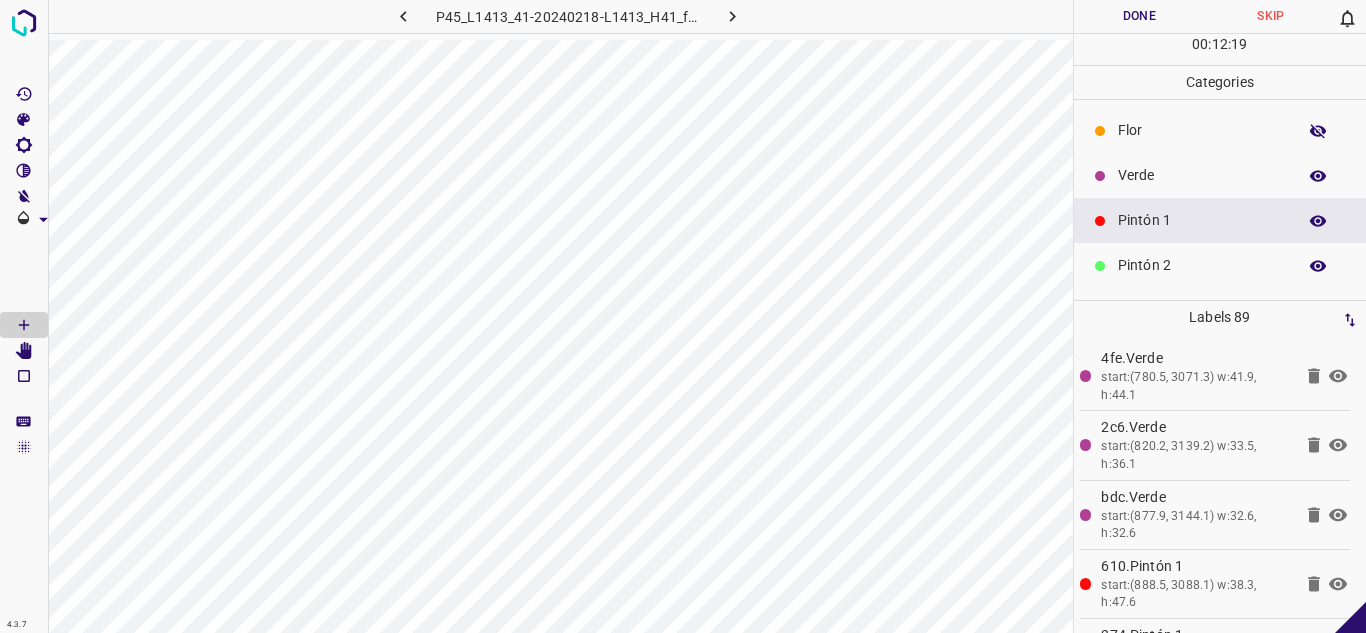 click on "Pintón 2" at bounding box center (1202, 265) 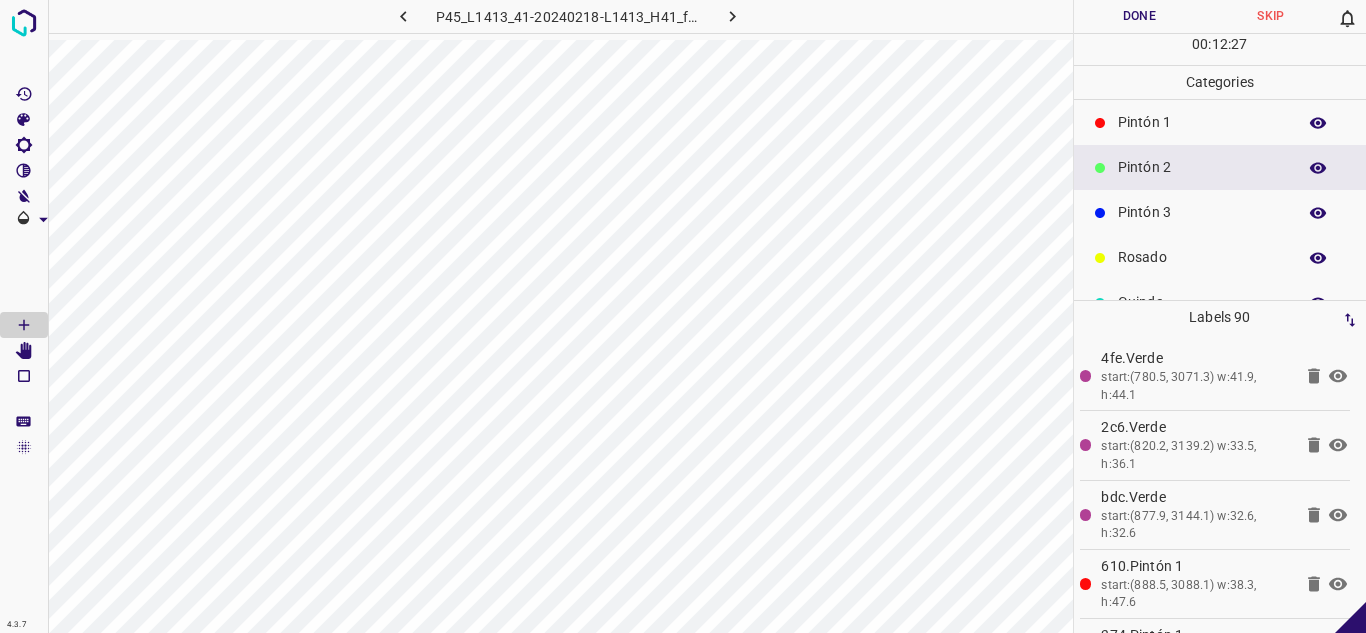 scroll, scrollTop: 176, scrollLeft: 0, axis: vertical 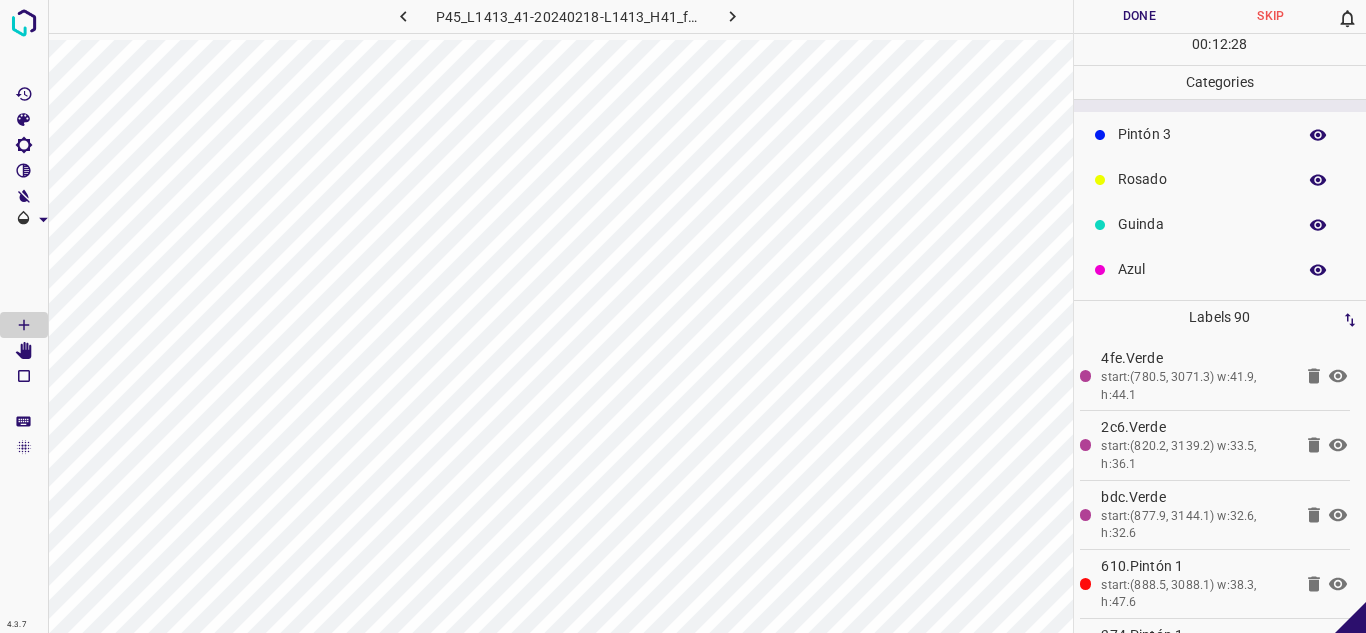 click on "Azul" at bounding box center [1202, 269] 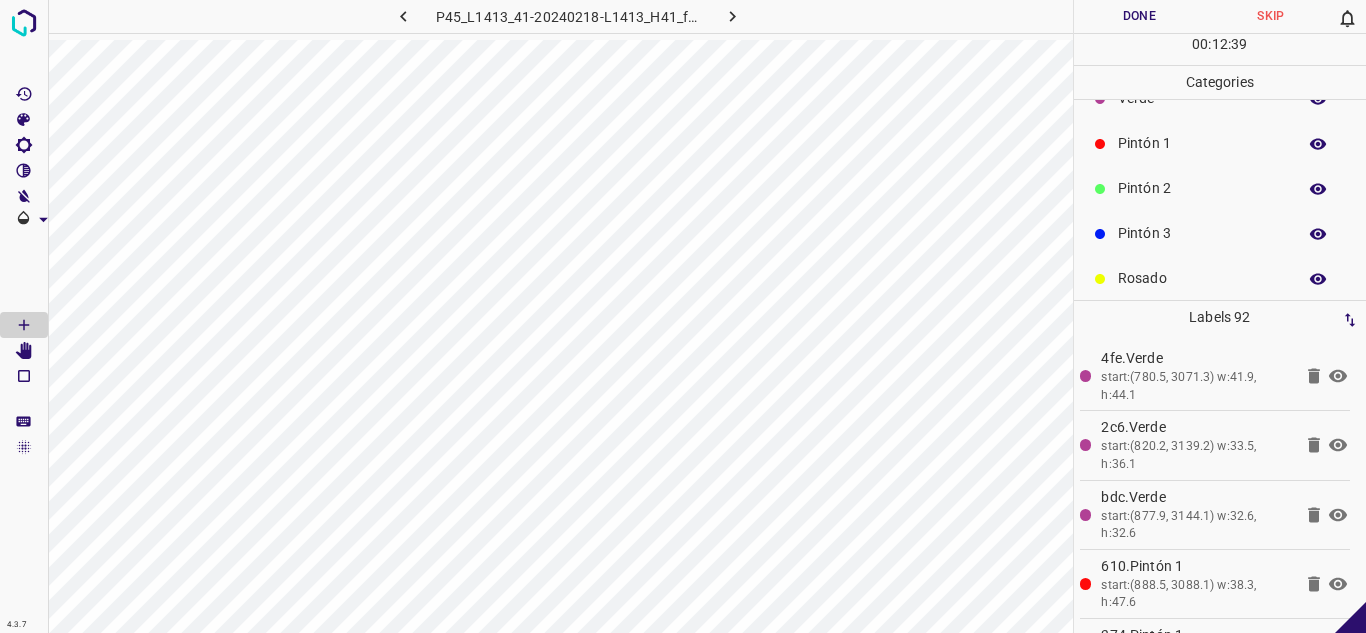 scroll, scrollTop: 76, scrollLeft: 0, axis: vertical 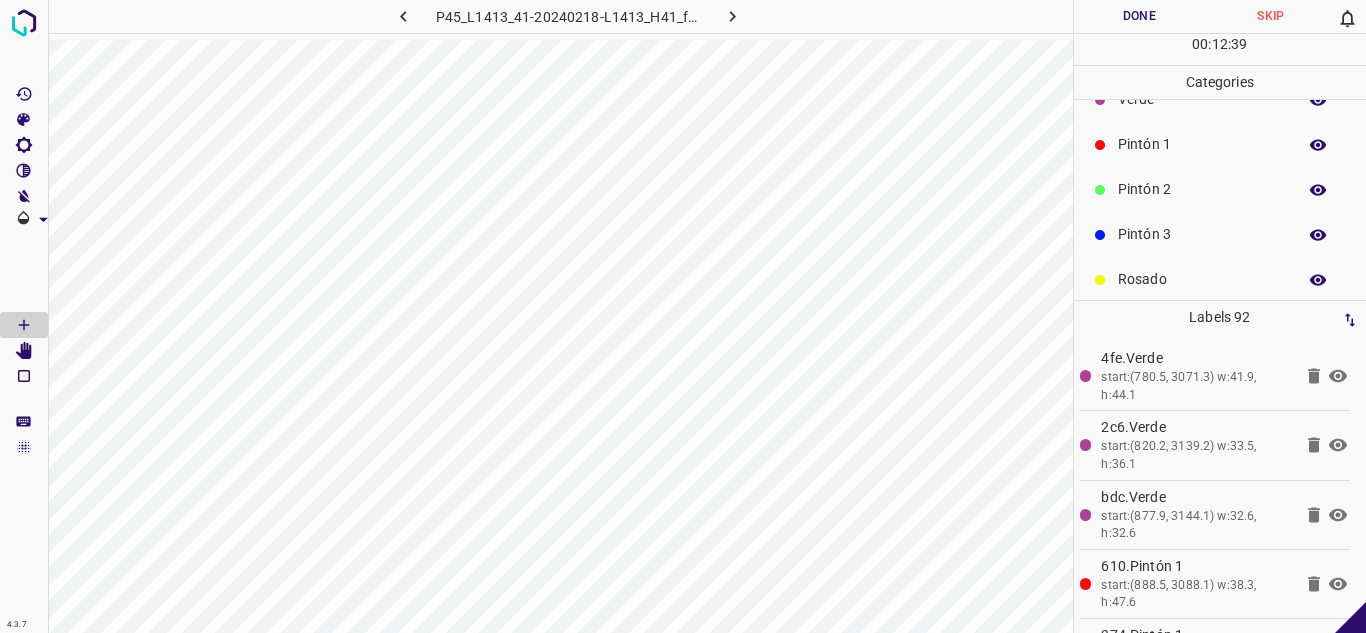 click on "Pintón 1" at bounding box center (1202, 144) 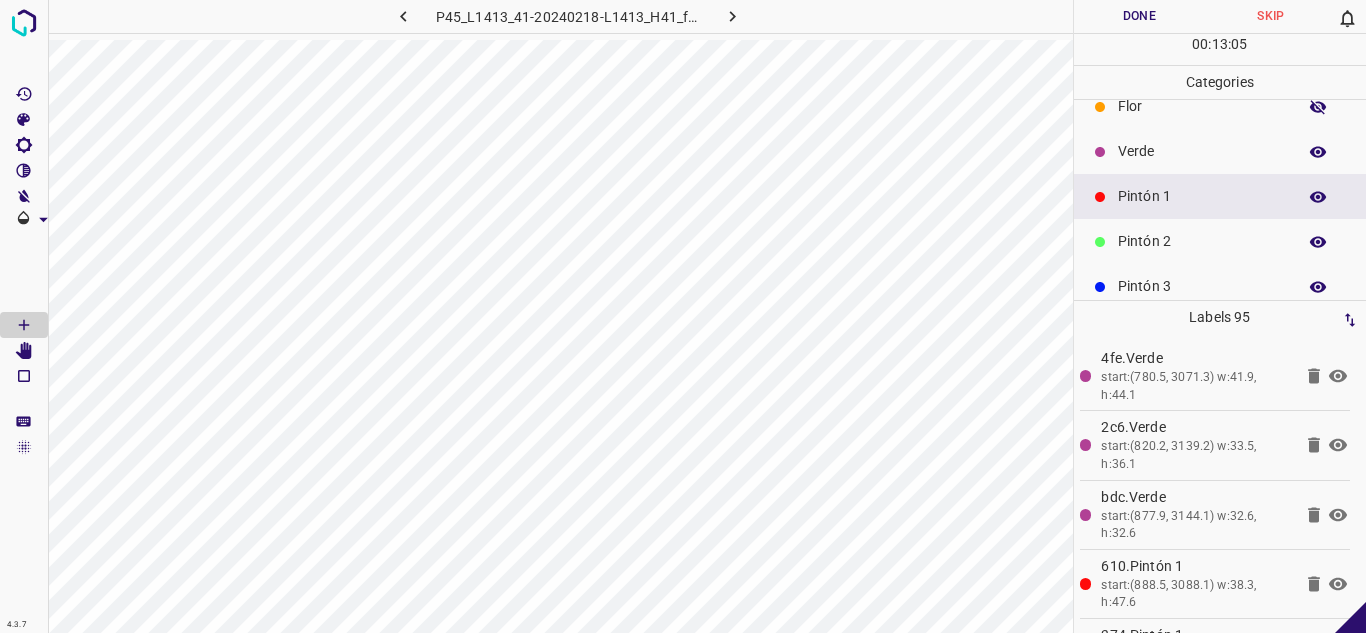 scroll, scrollTop: 0, scrollLeft: 0, axis: both 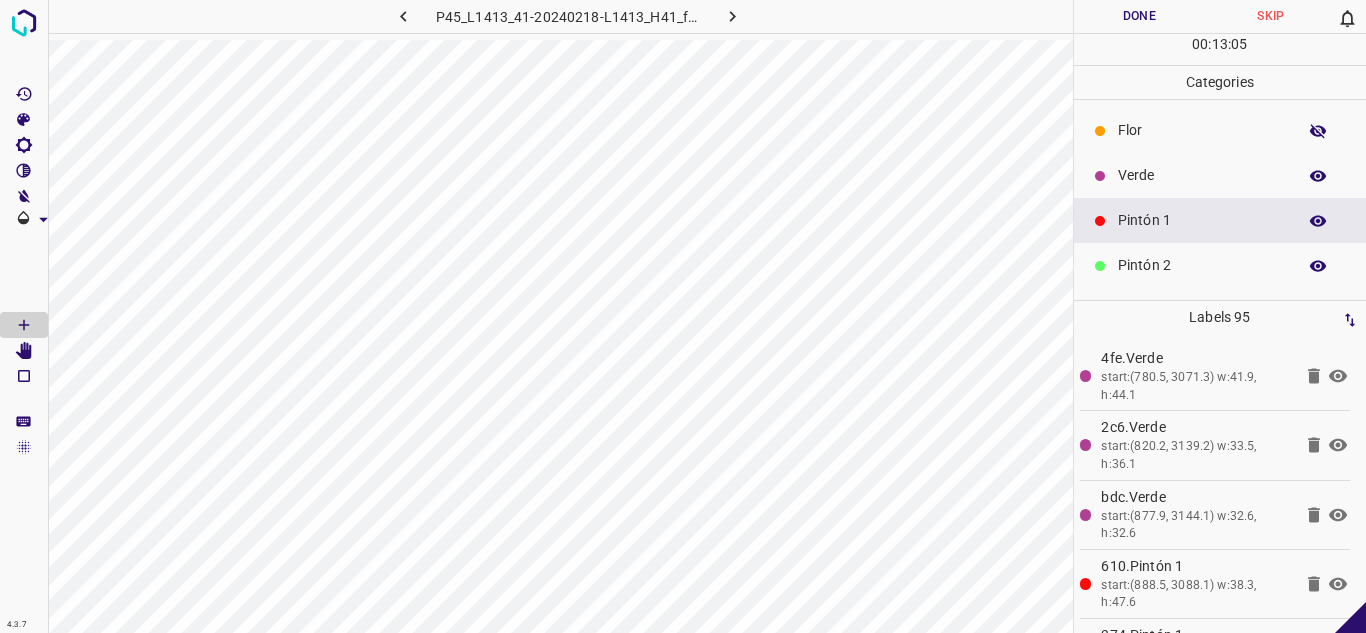 click on "Verde" at bounding box center [1202, 175] 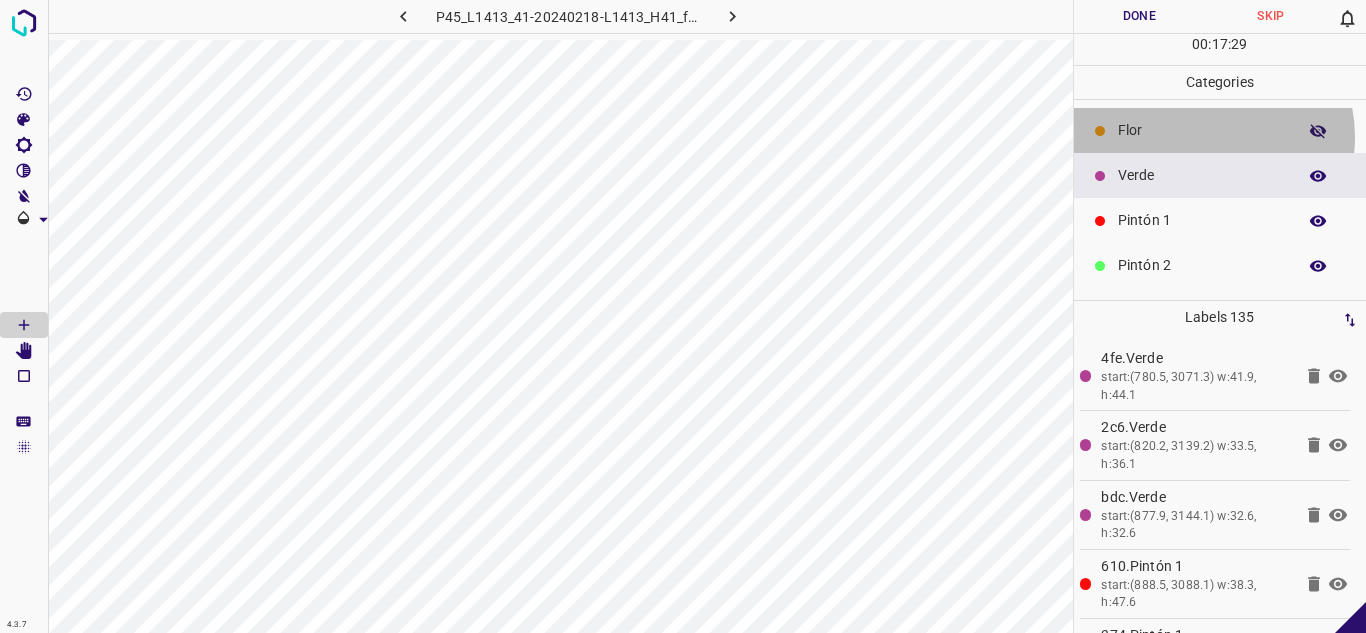 click on "Flor" at bounding box center [1202, 130] 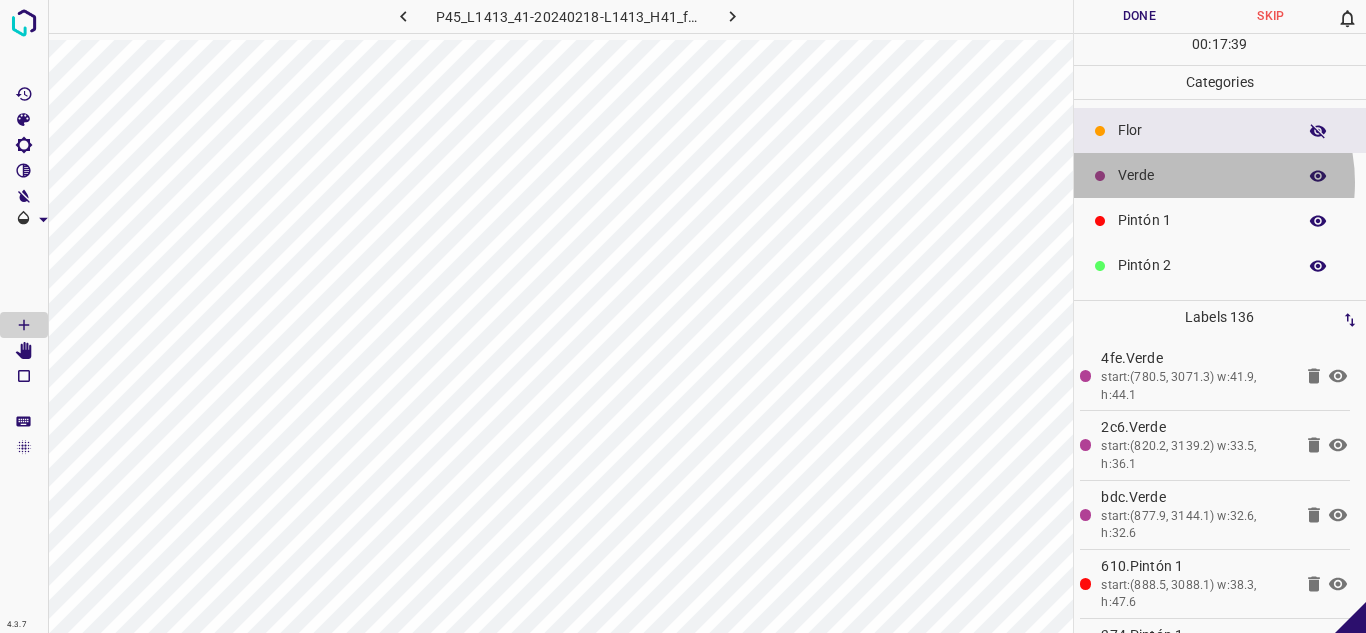 click on "Verde" at bounding box center (1202, 175) 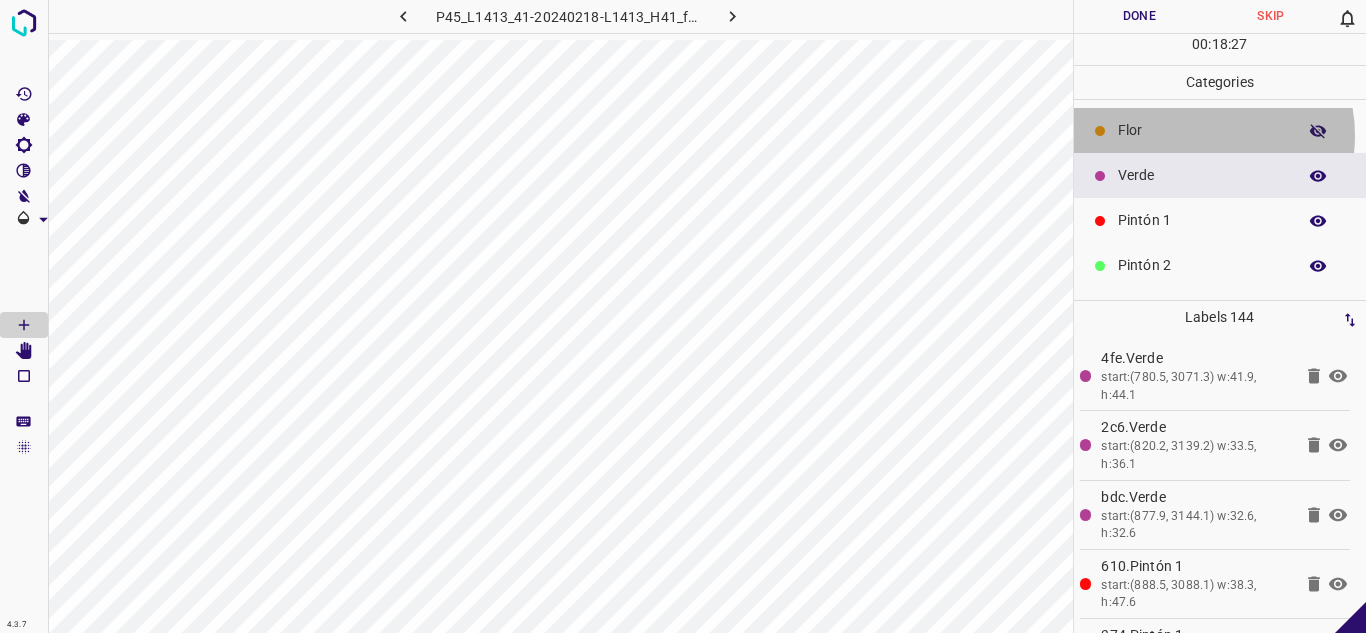click on "Flor" at bounding box center [1202, 130] 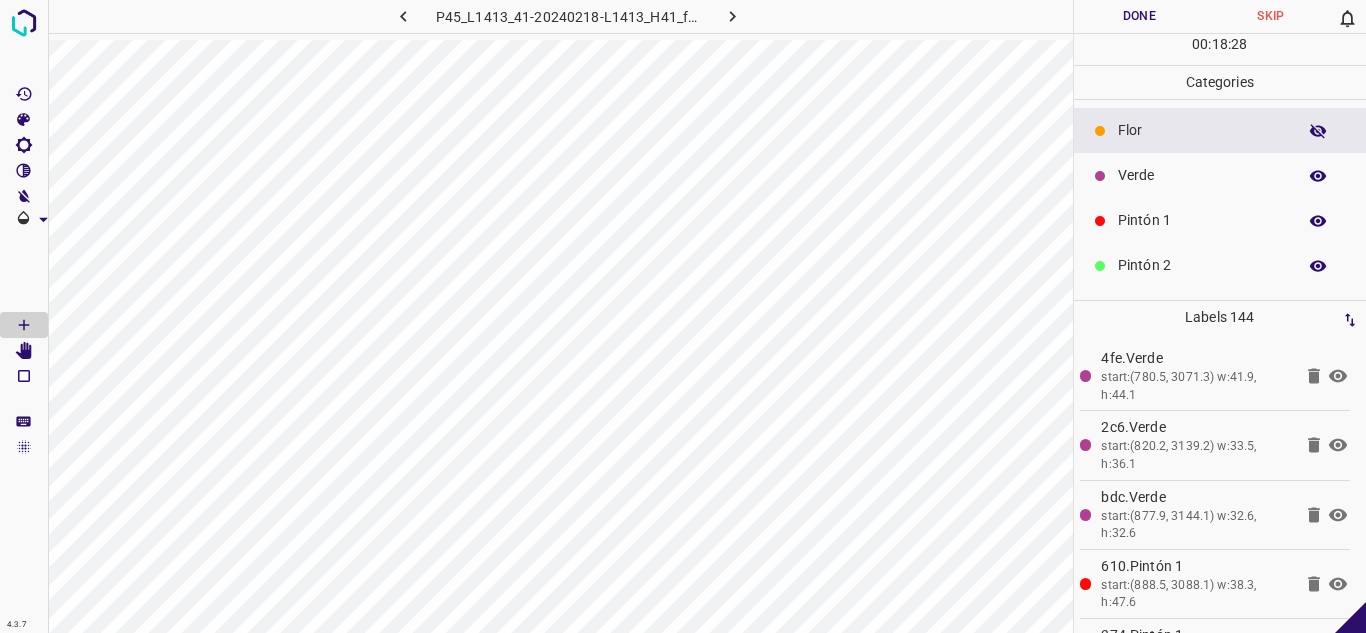 click 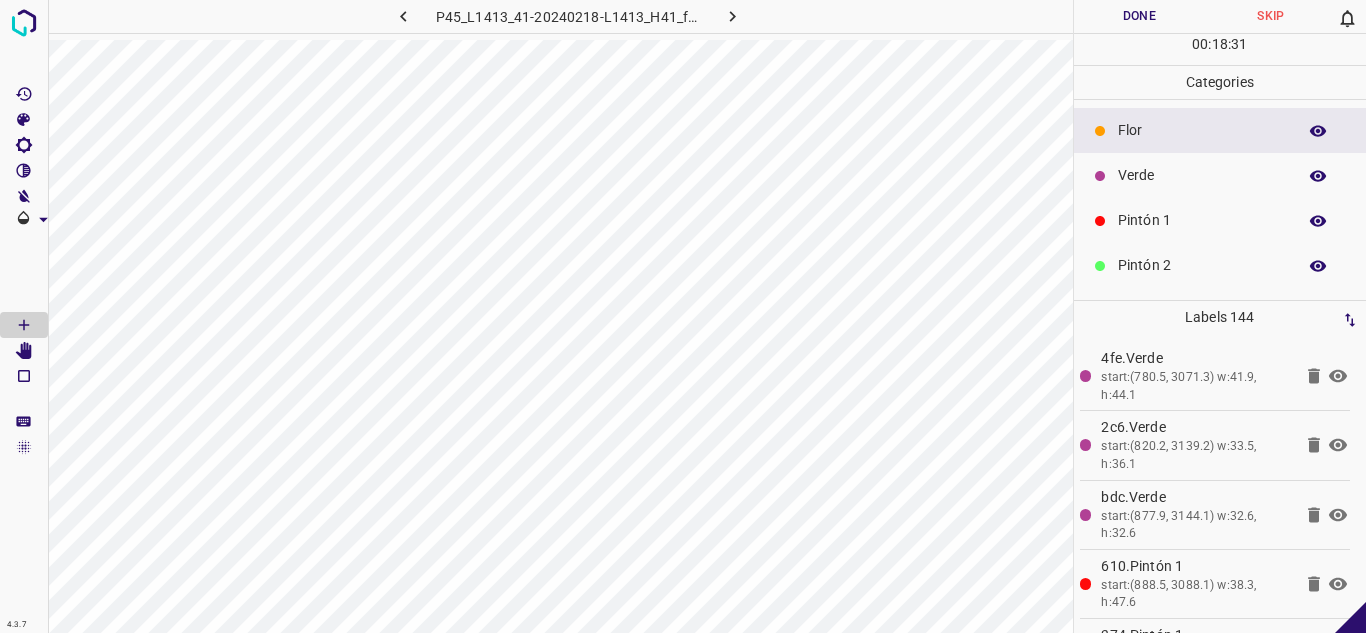 click 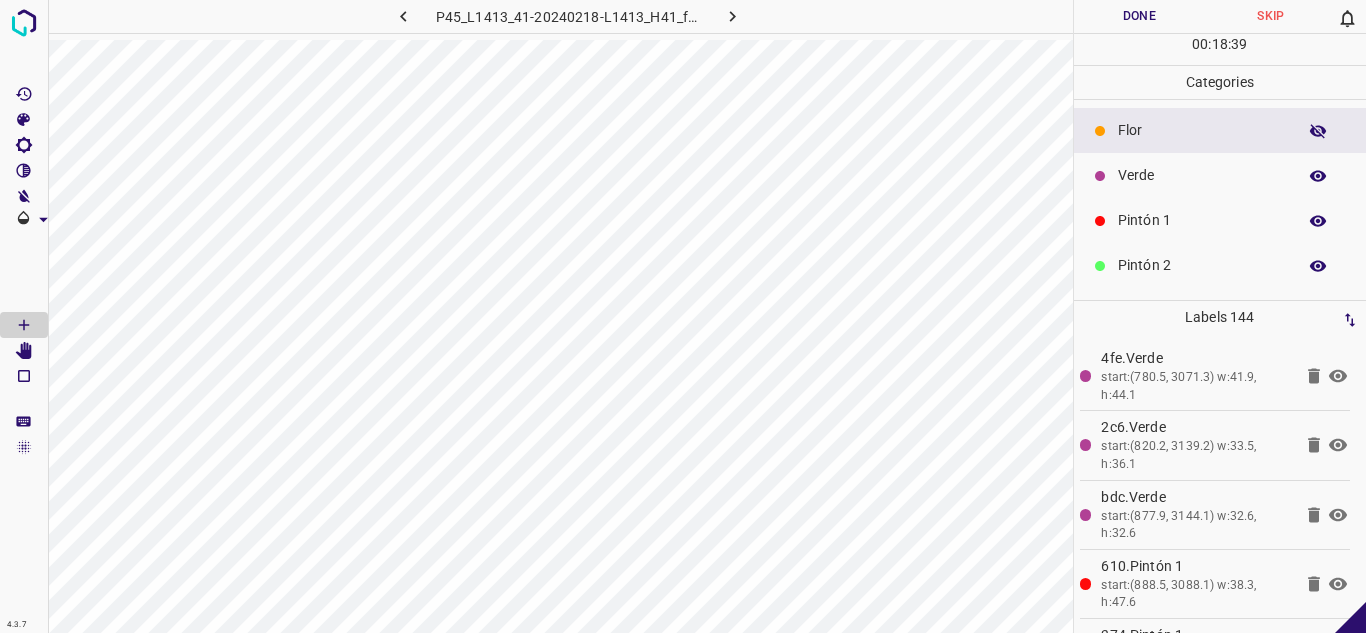 click 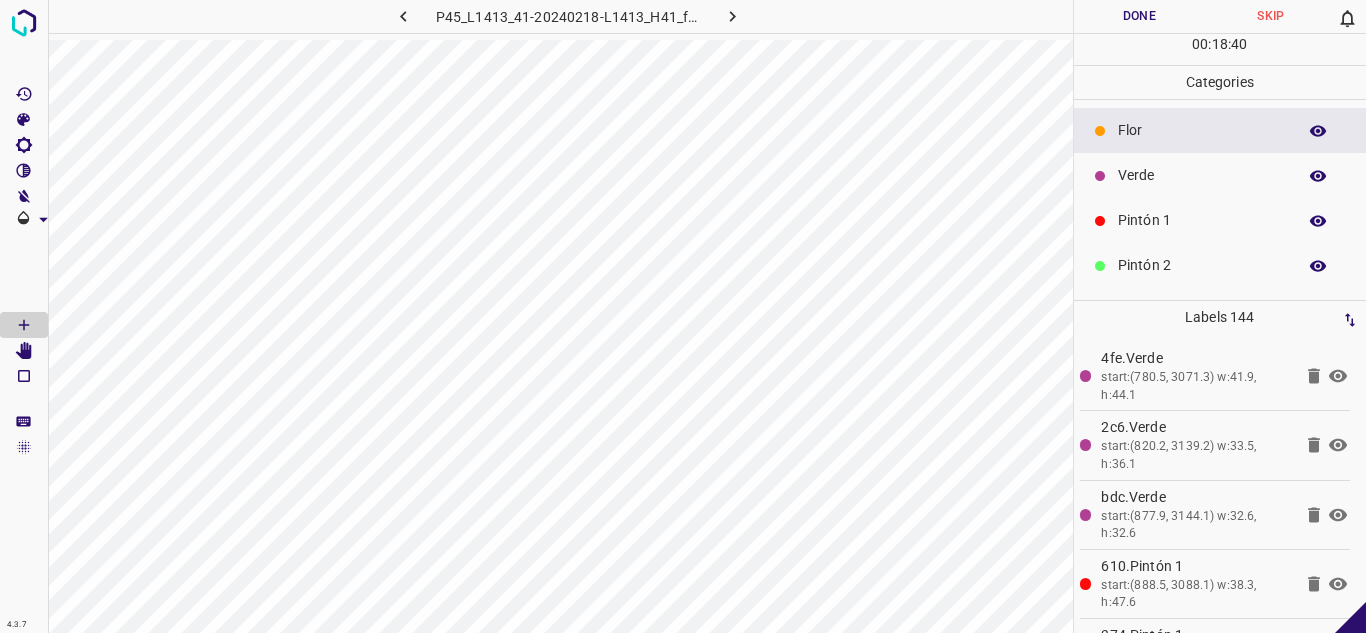 click 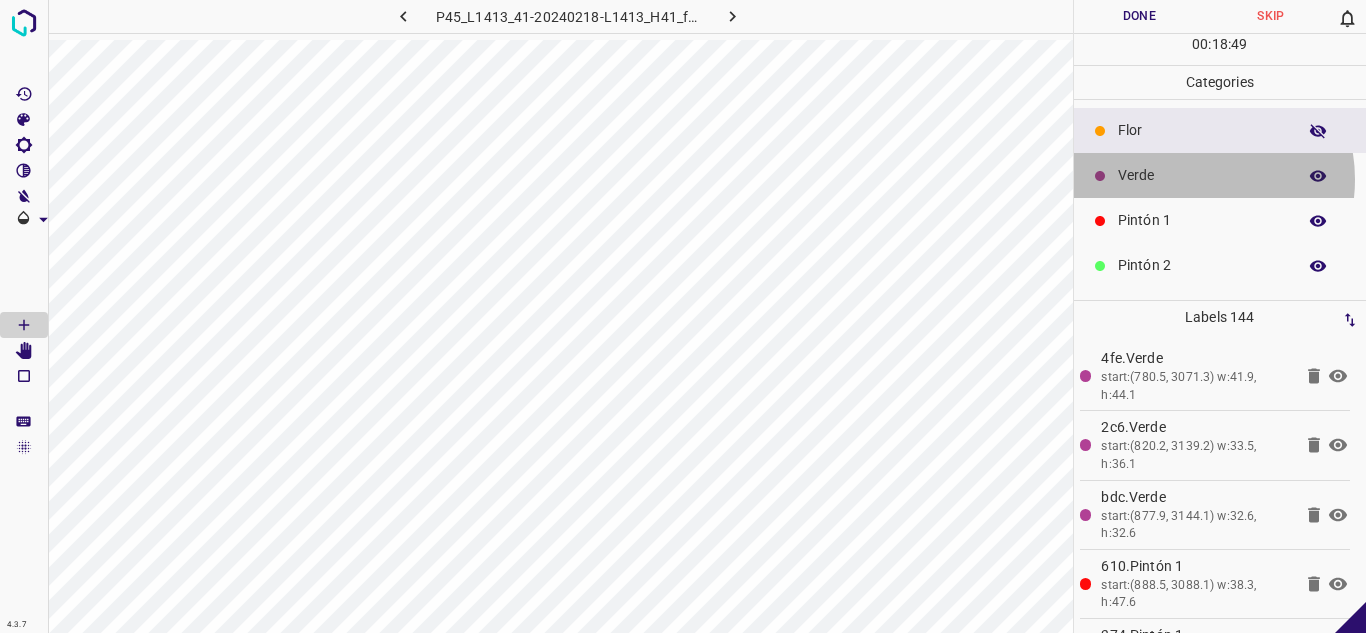 click on "Verde" at bounding box center (1202, 175) 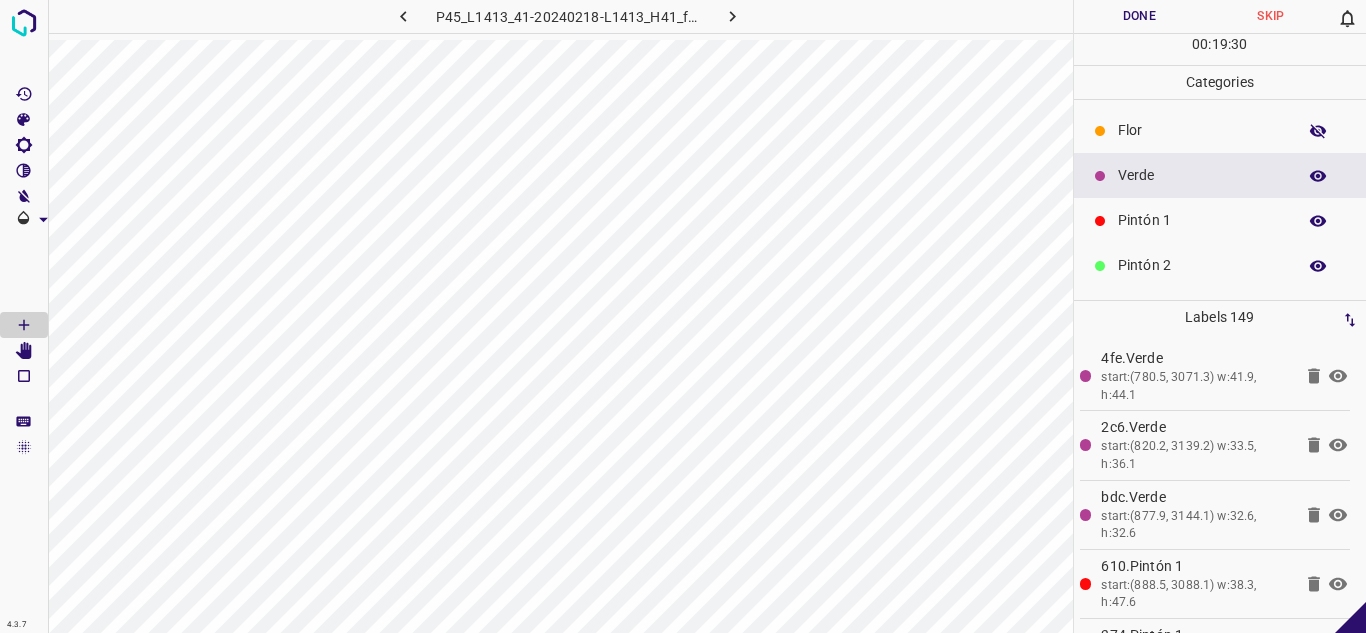 click on "Pintón 1" at bounding box center [1202, 220] 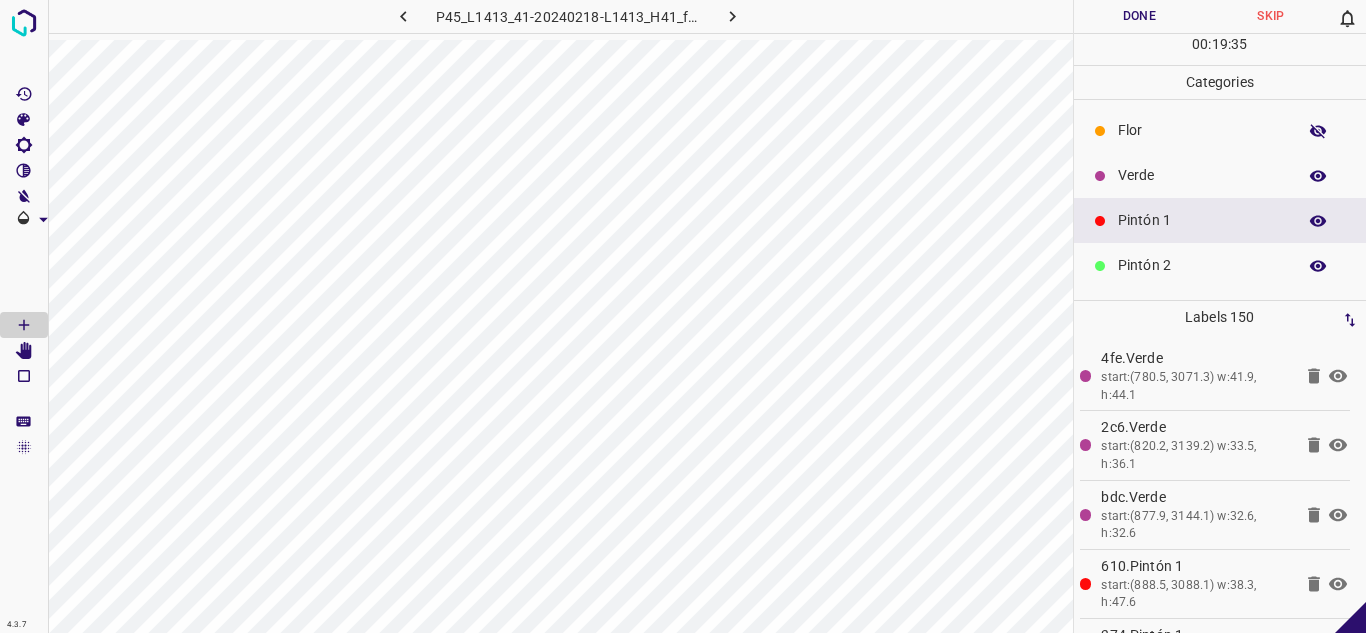 click on "Verde" at bounding box center (1202, 175) 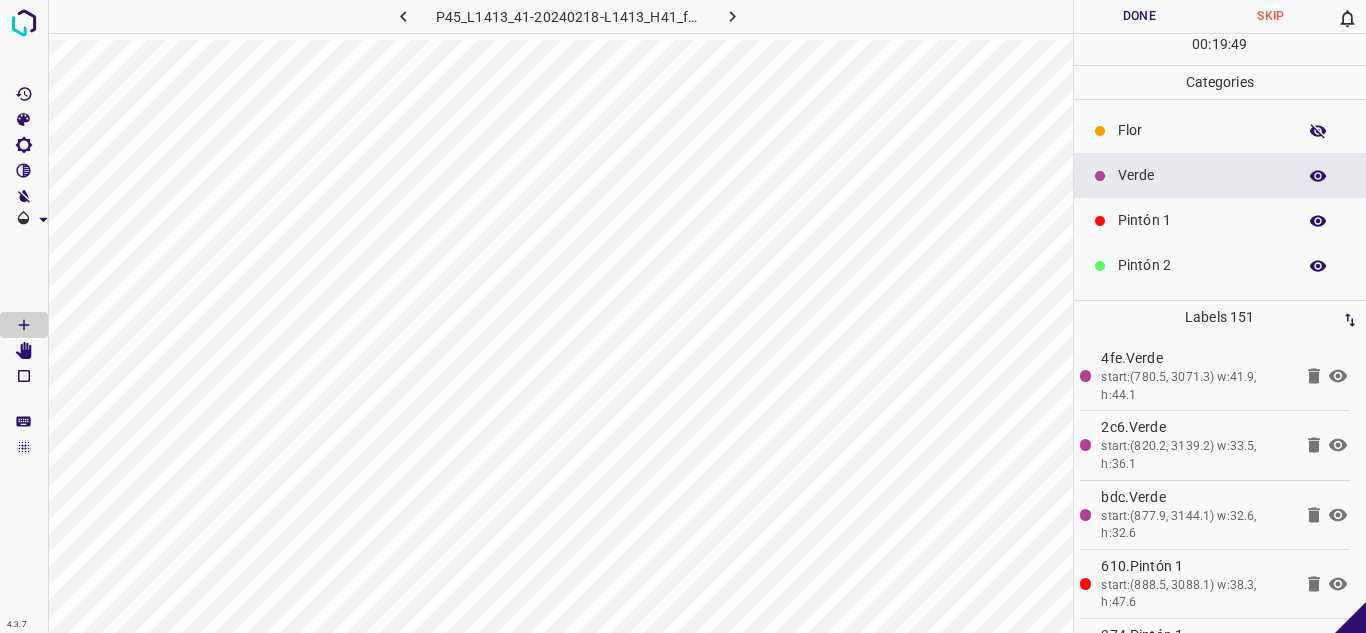 click on "Done" at bounding box center (1140, 16) 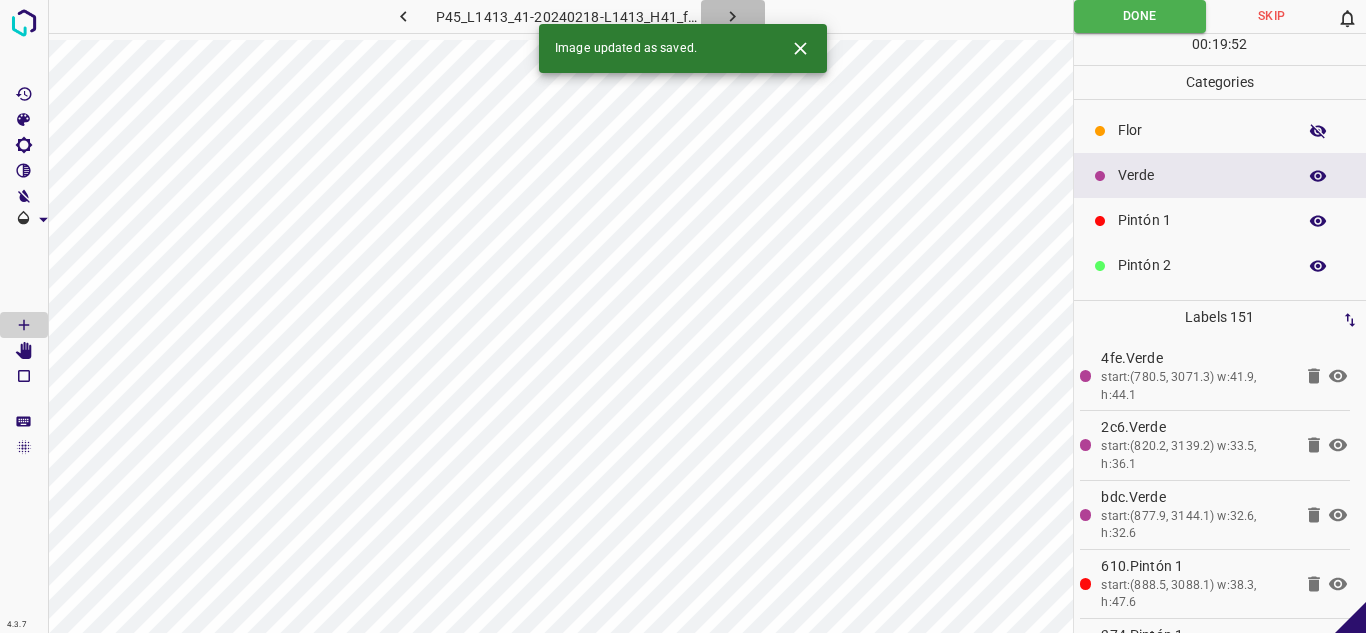 click 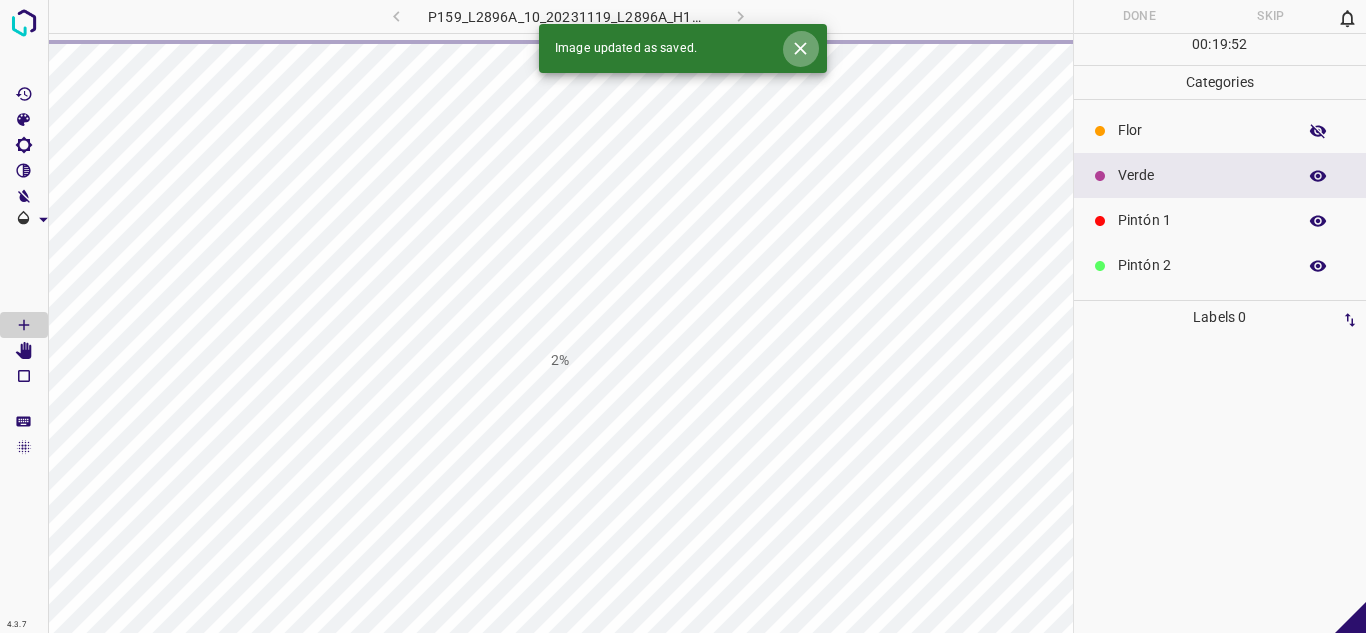 click 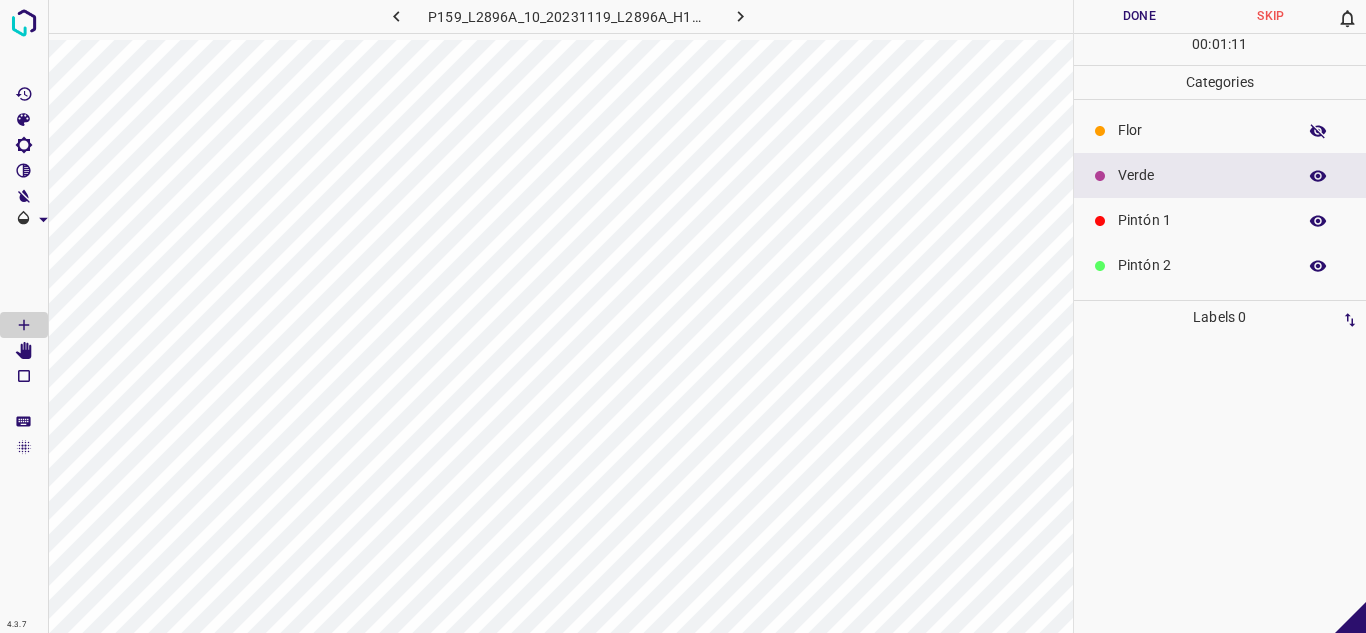 click 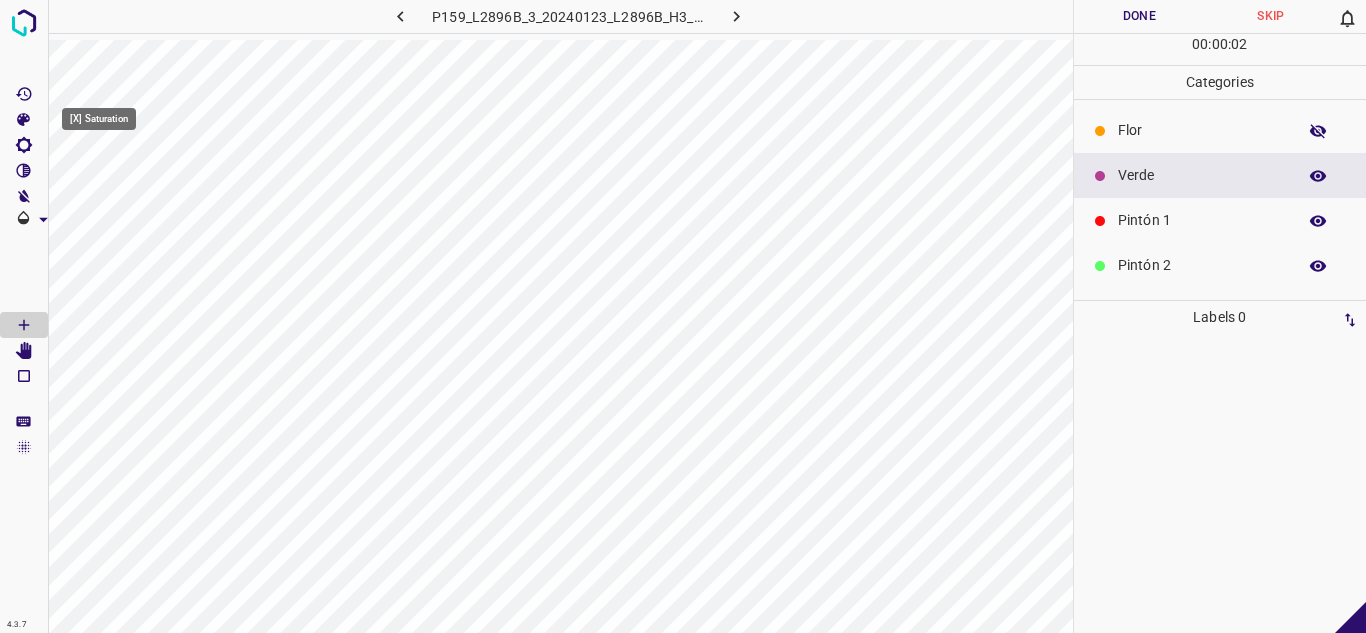 click 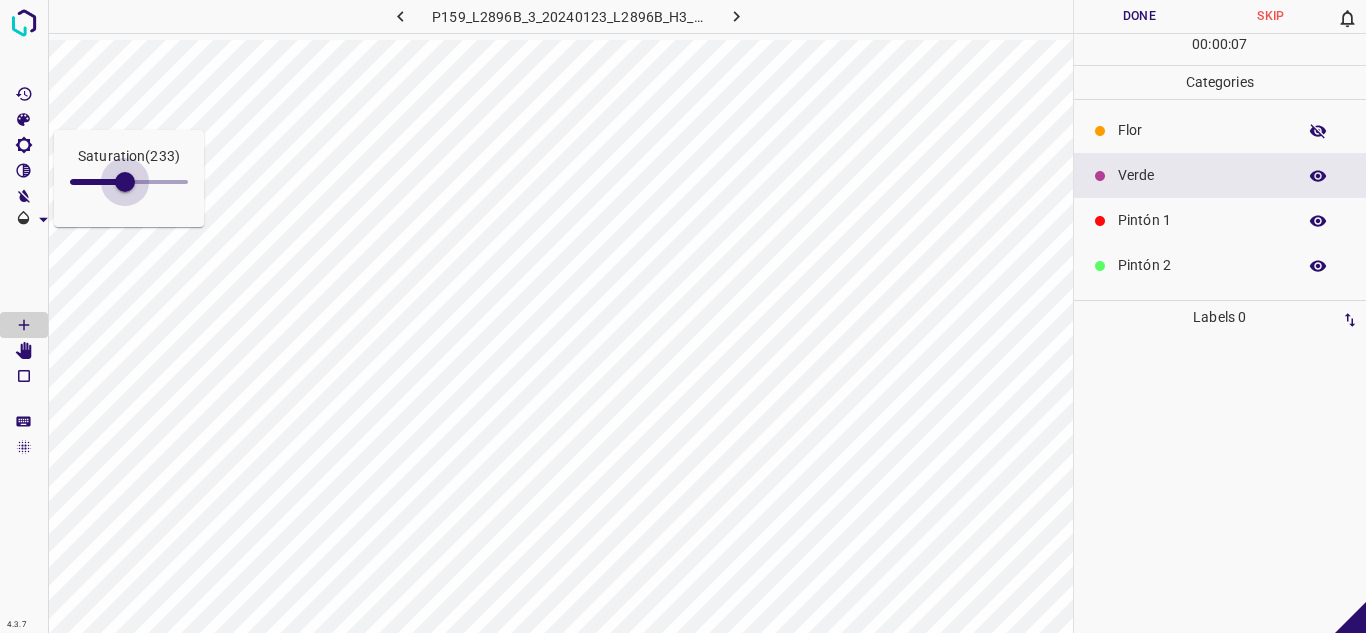 click at bounding box center [125, 182] 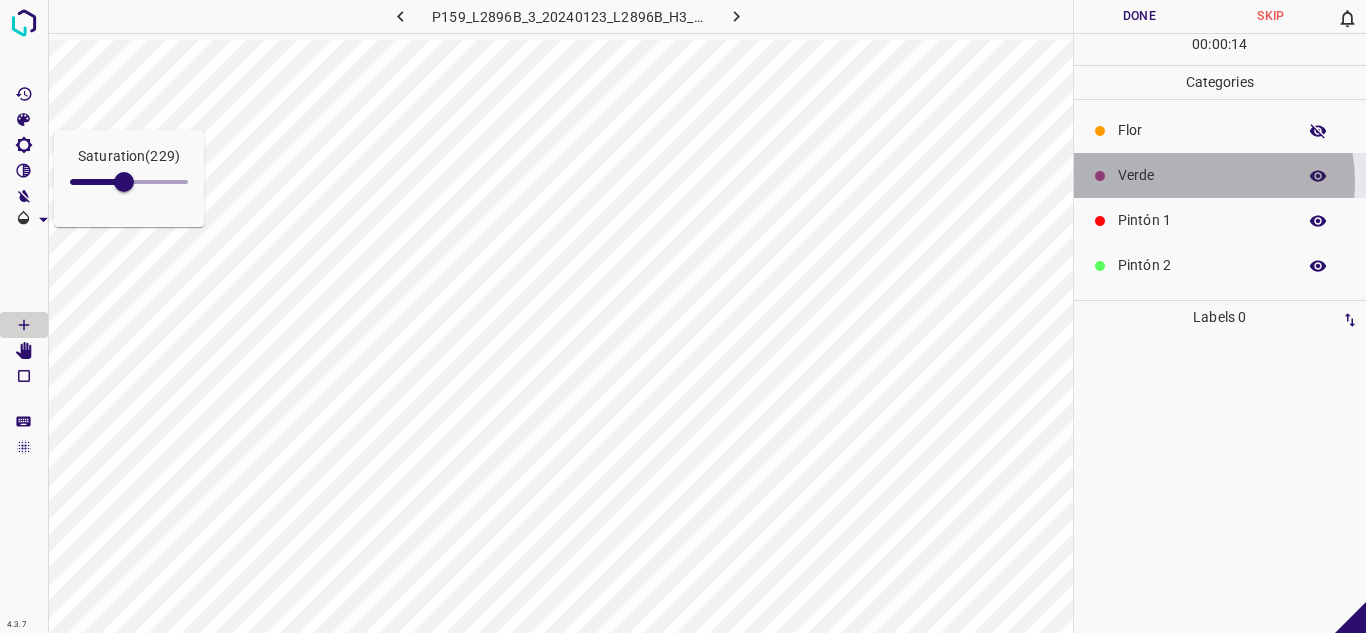 click on "Verde" at bounding box center (1202, 175) 